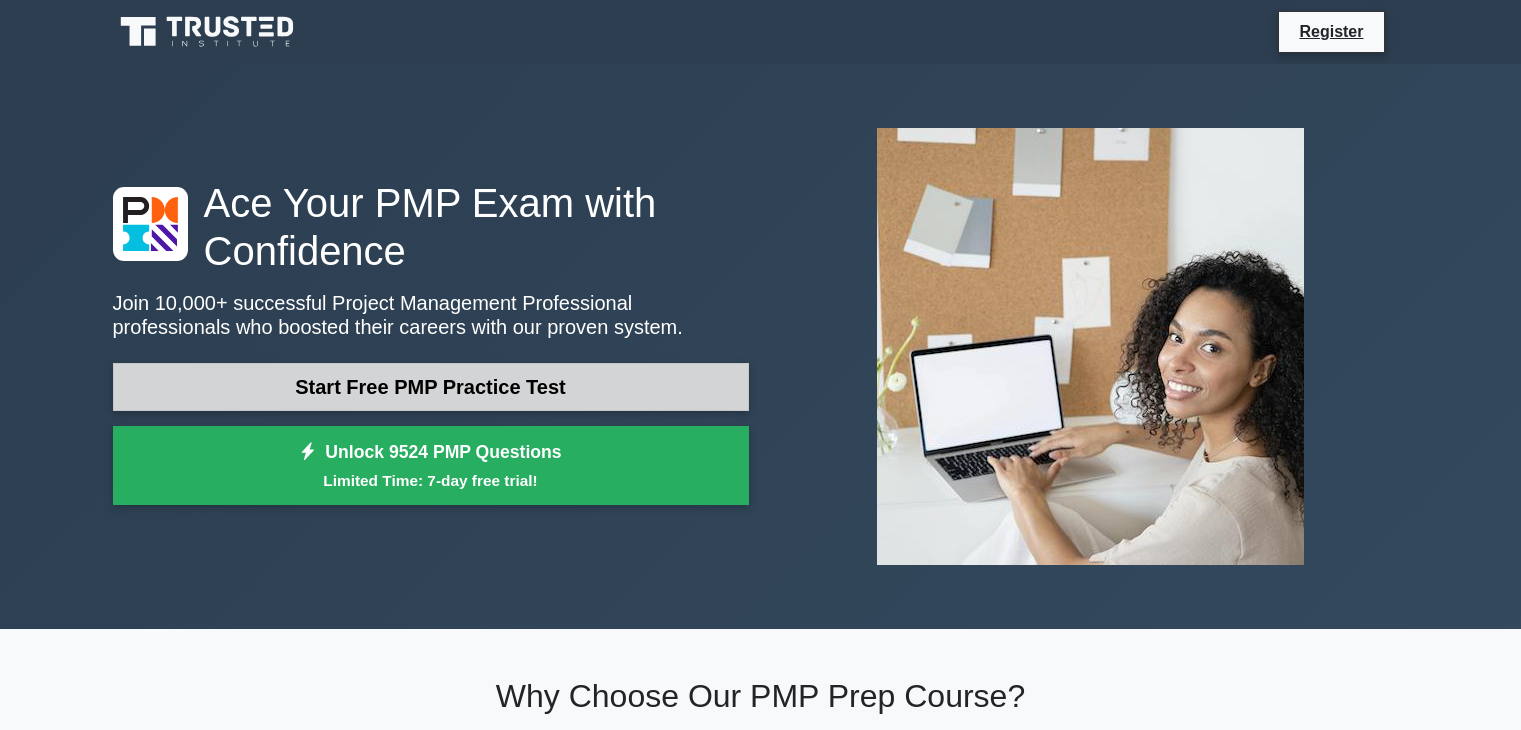 scroll, scrollTop: 0, scrollLeft: 0, axis: both 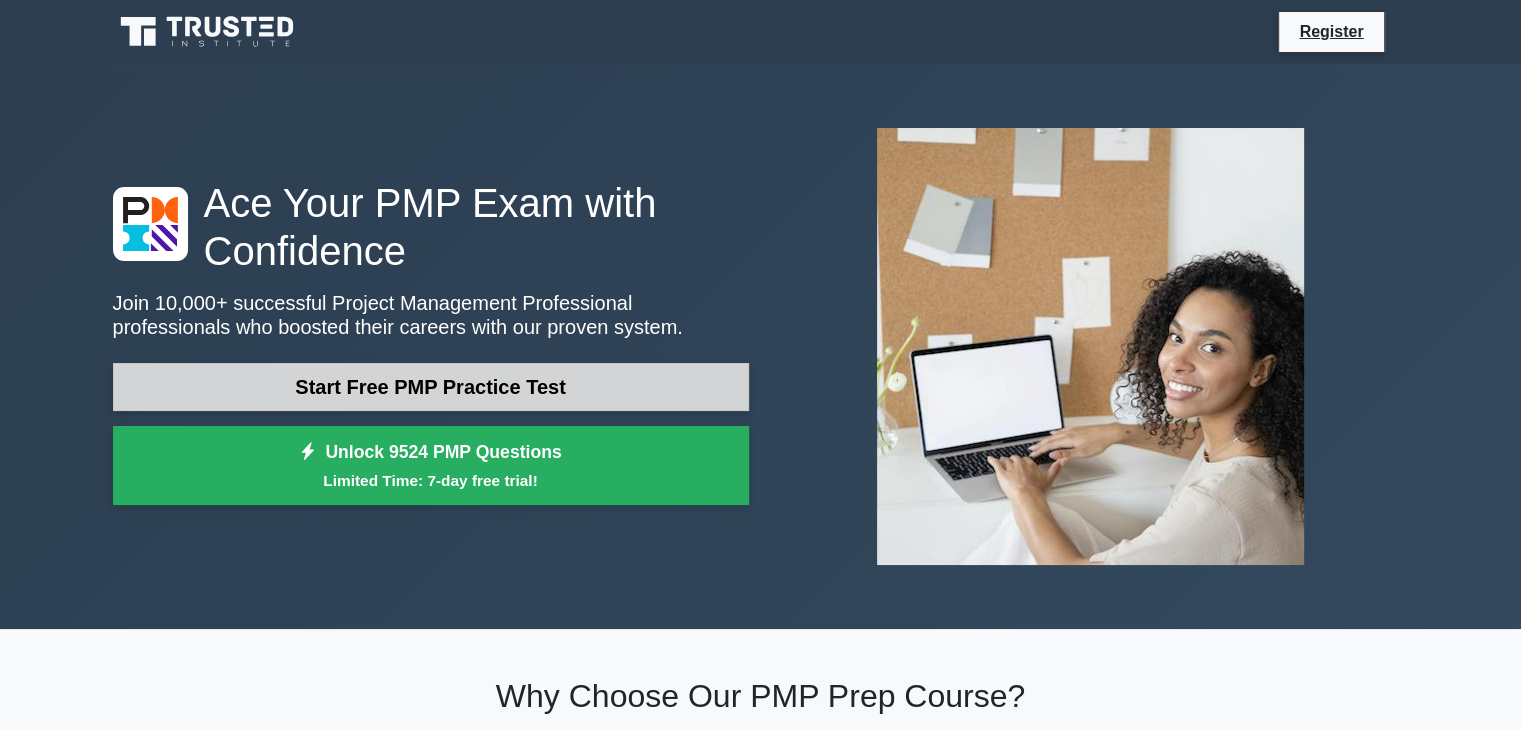 click on "Start Free PMP Practice Test" at bounding box center [431, 387] 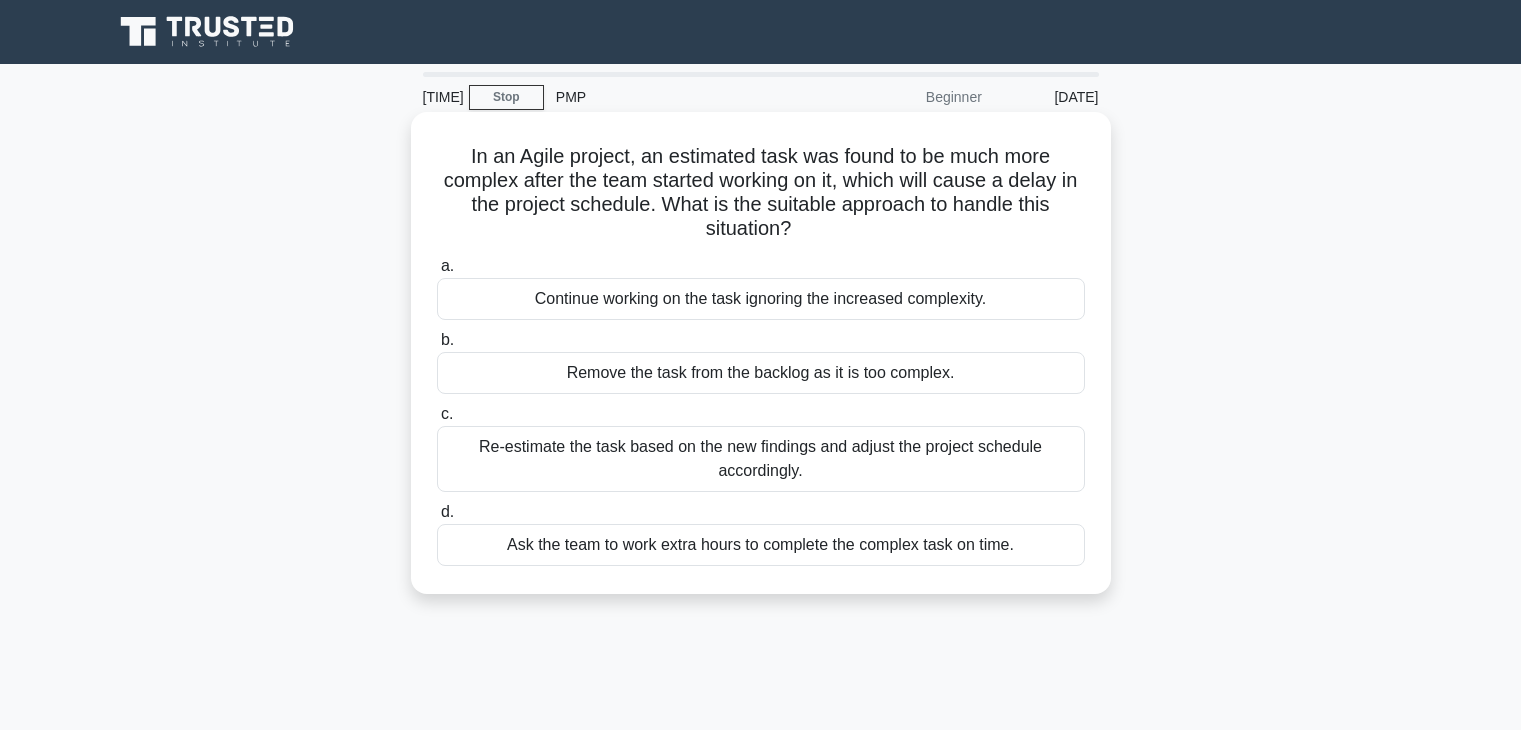 scroll, scrollTop: 0, scrollLeft: 0, axis: both 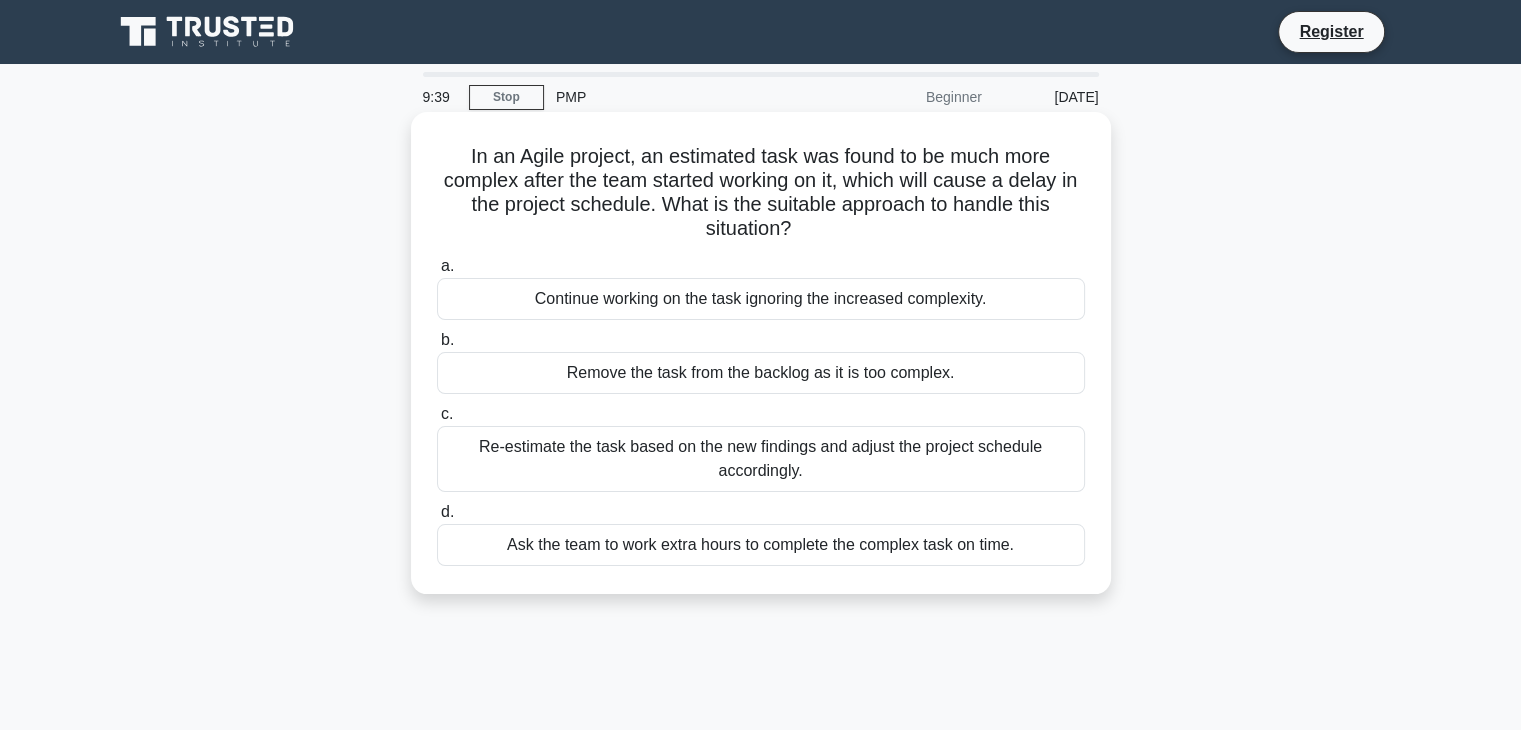 click on "Re-estimate the task based on the new findings and adjust the project schedule accordingly." at bounding box center [761, 459] 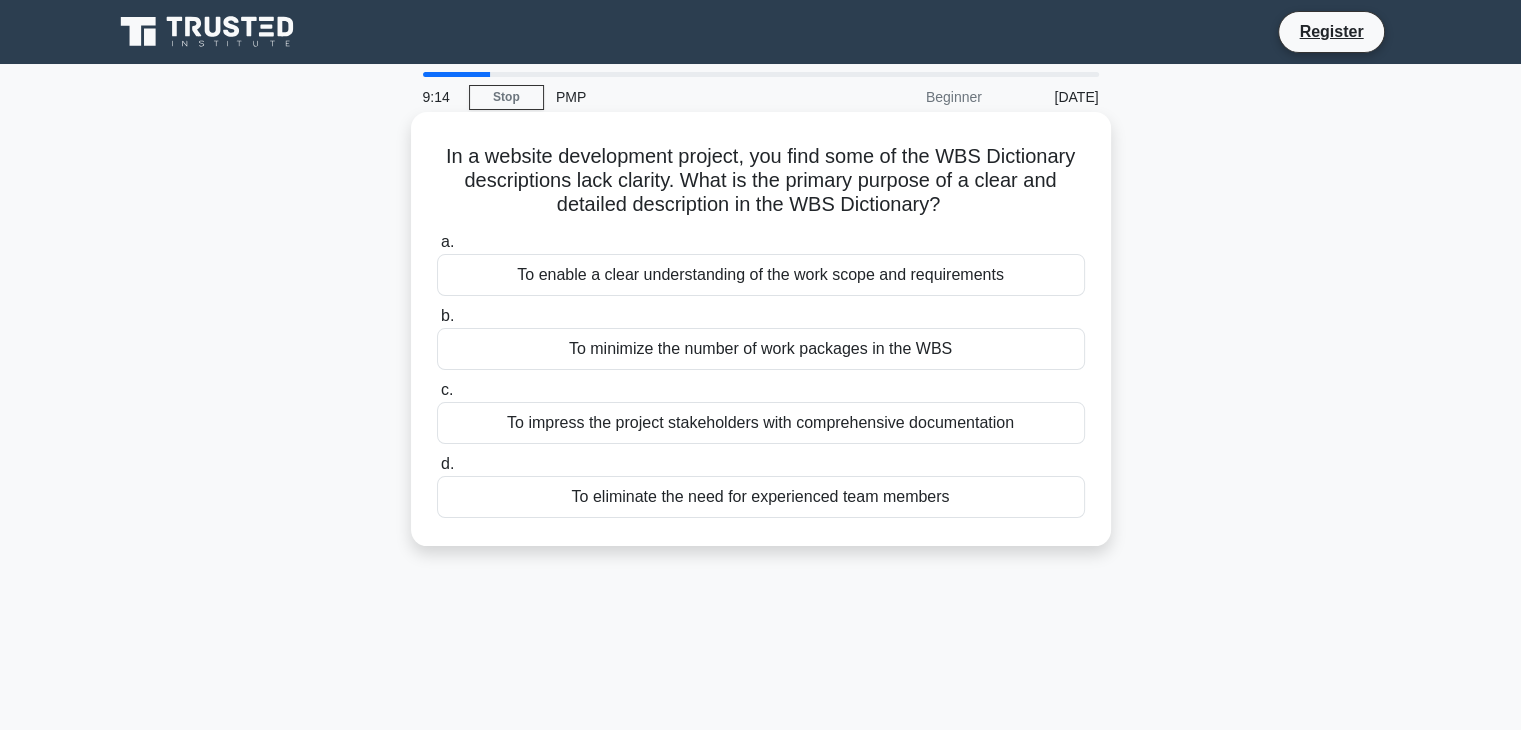 click on "To enable a clear understanding of the work scope and requirements" at bounding box center [761, 275] 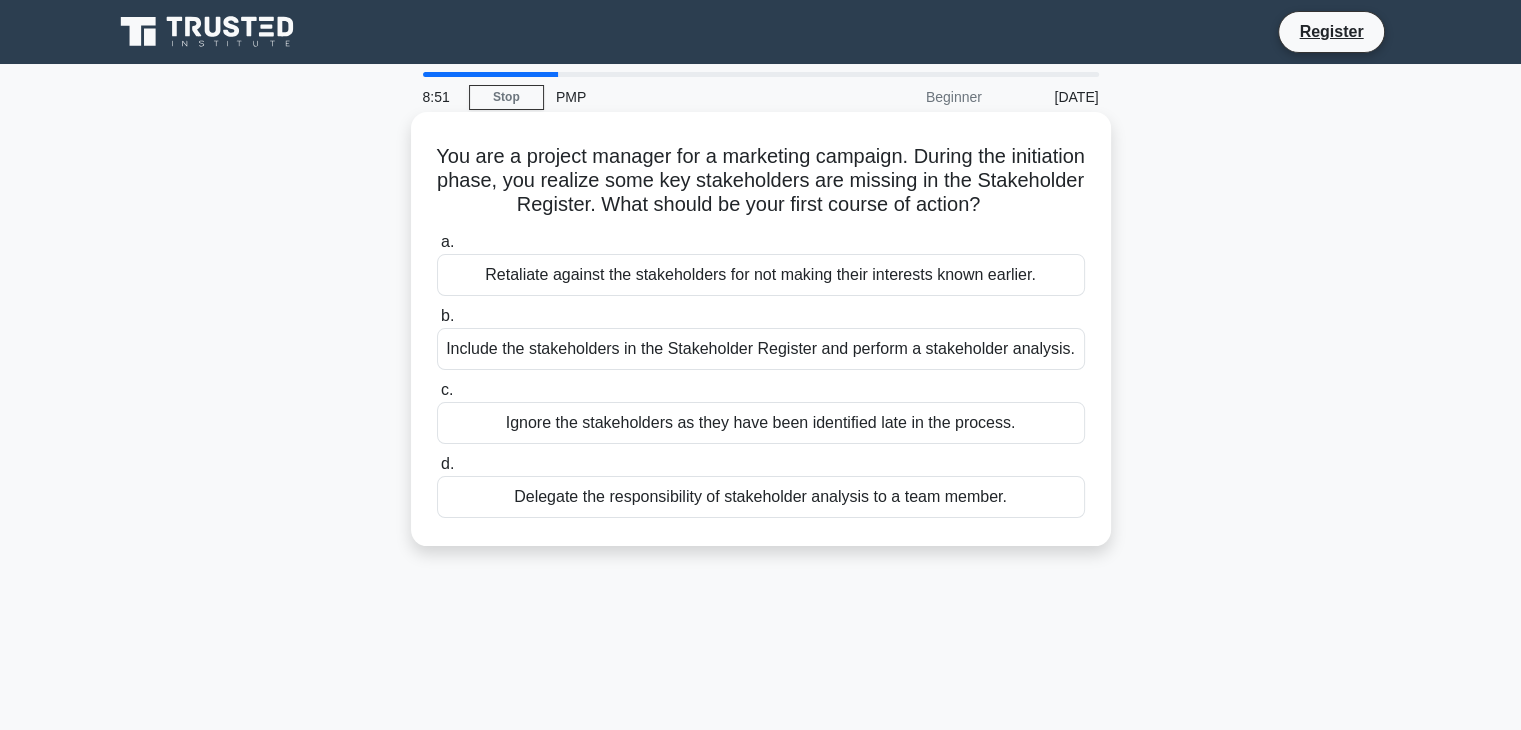 click on "Delegate the responsibility of stakeholder analysis to a team member." at bounding box center [761, 497] 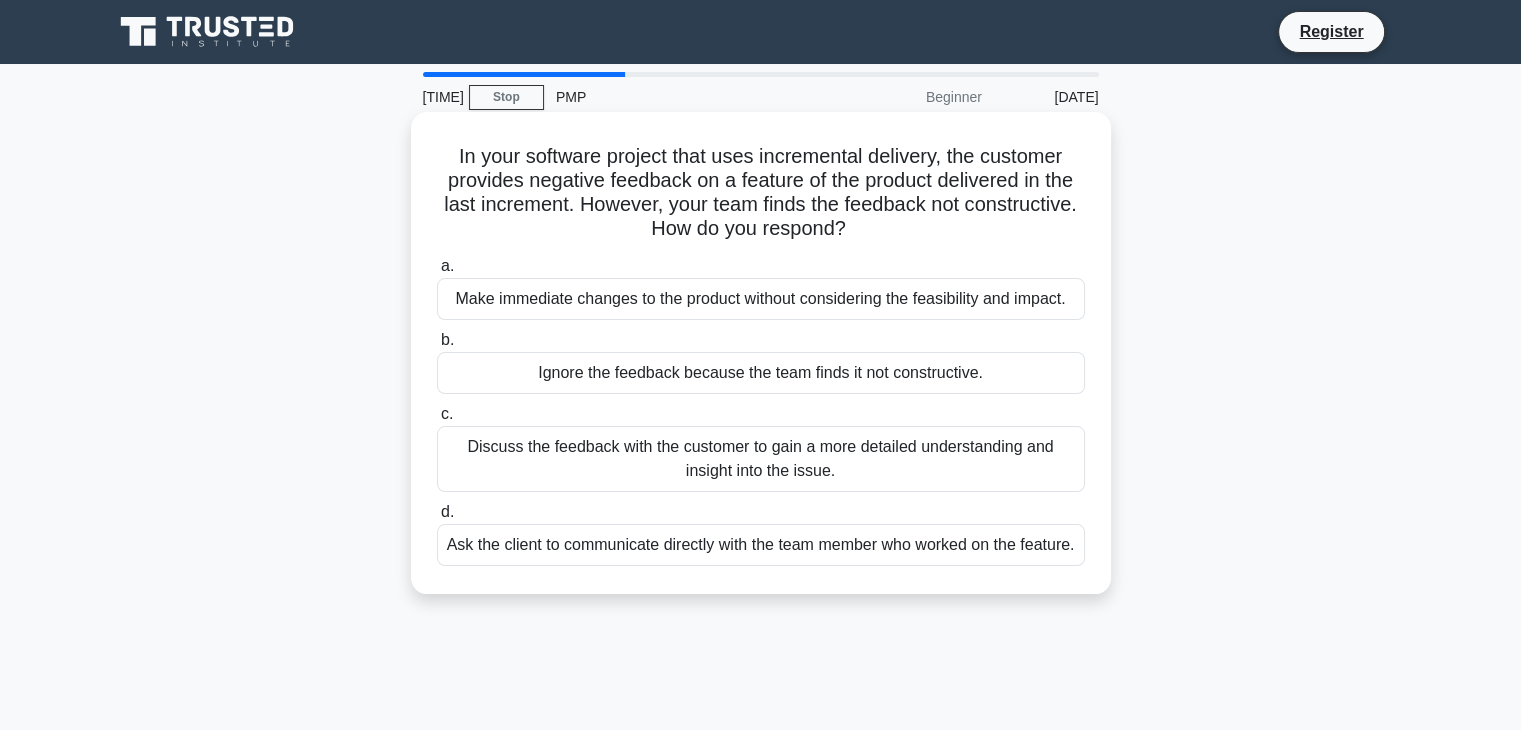 click on "Discuss the feedback with the customer to gain a more detailed understanding and insight into the issue." at bounding box center [761, 459] 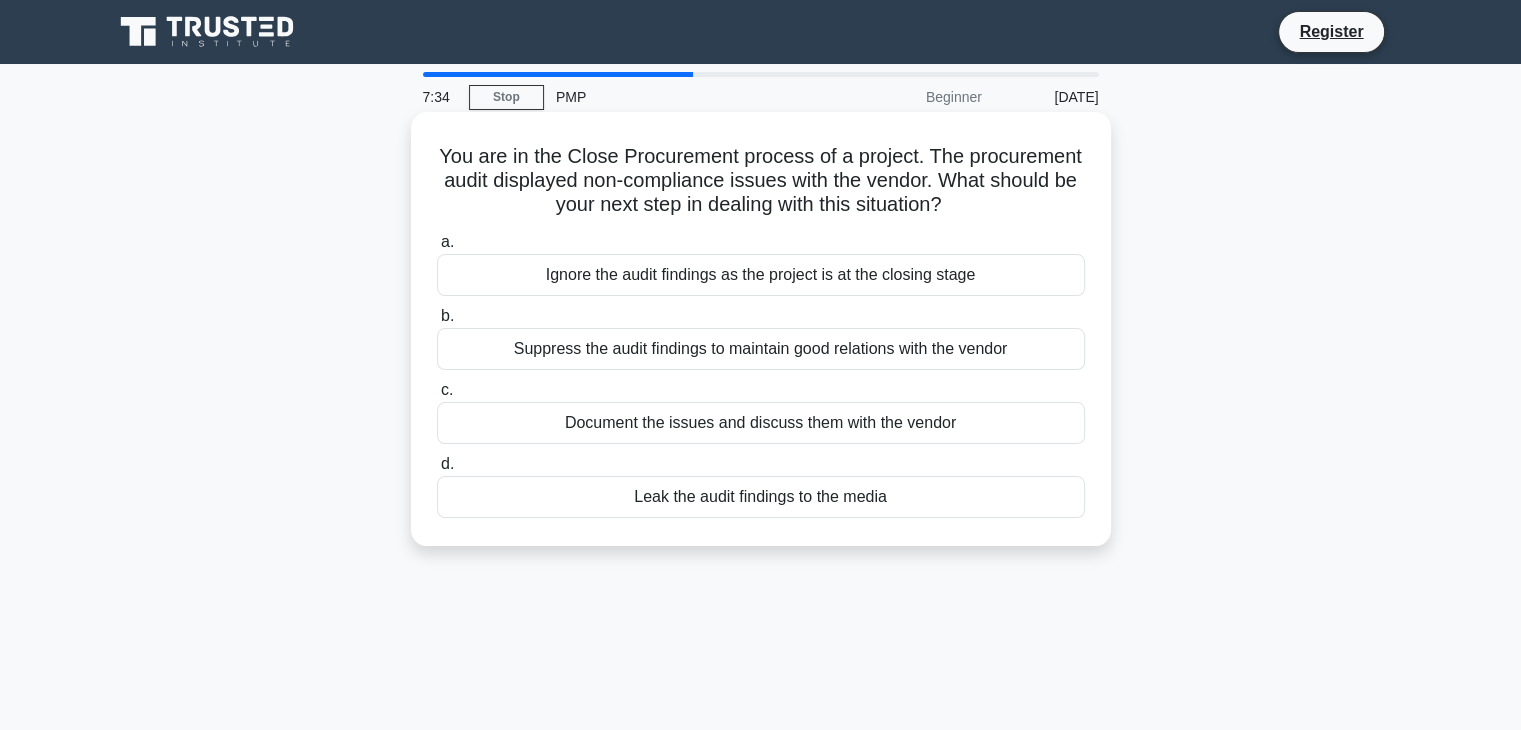 click on "Document the issues and discuss them with the vendor" at bounding box center (761, 423) 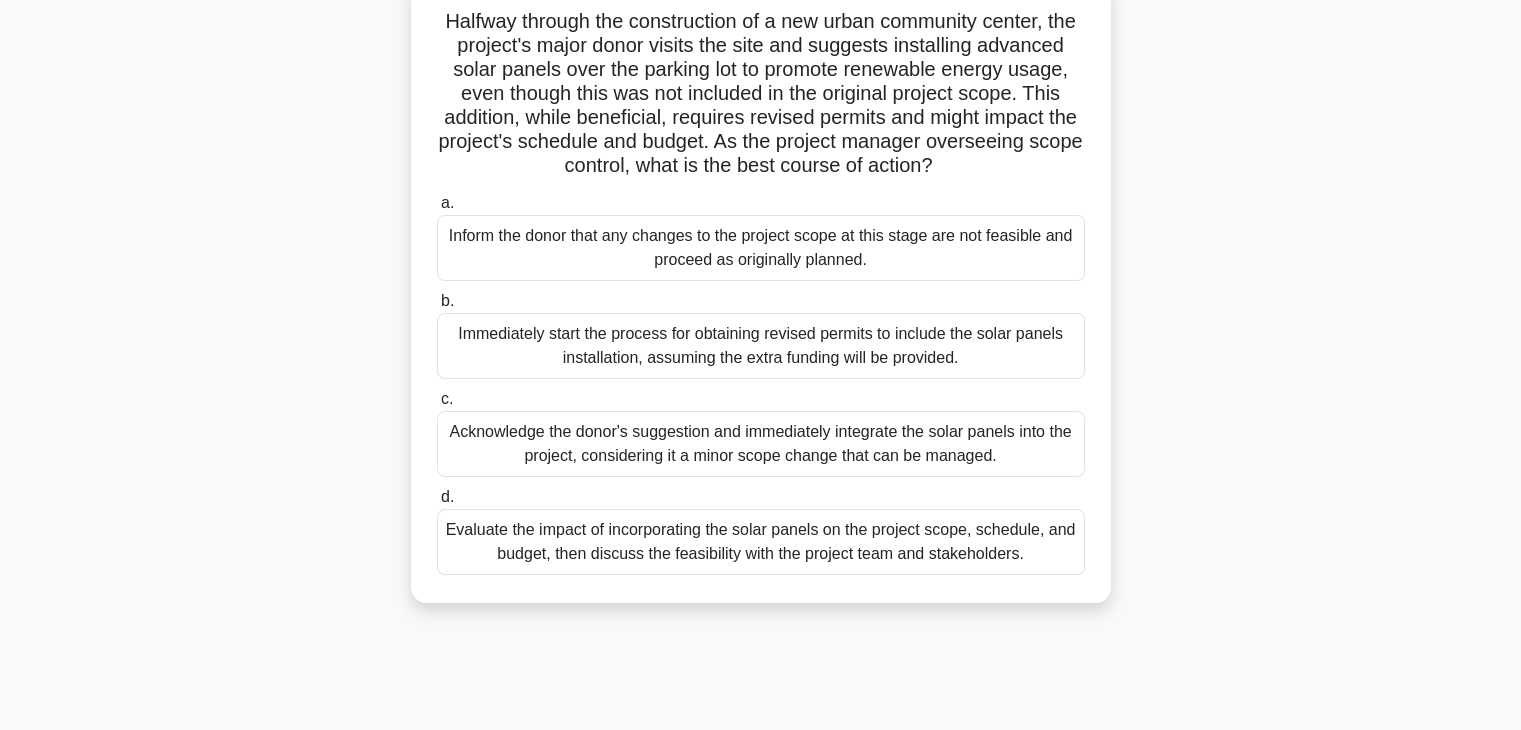 scroll, scrollTop: 100, scrollLeft: 0, axis: vertical 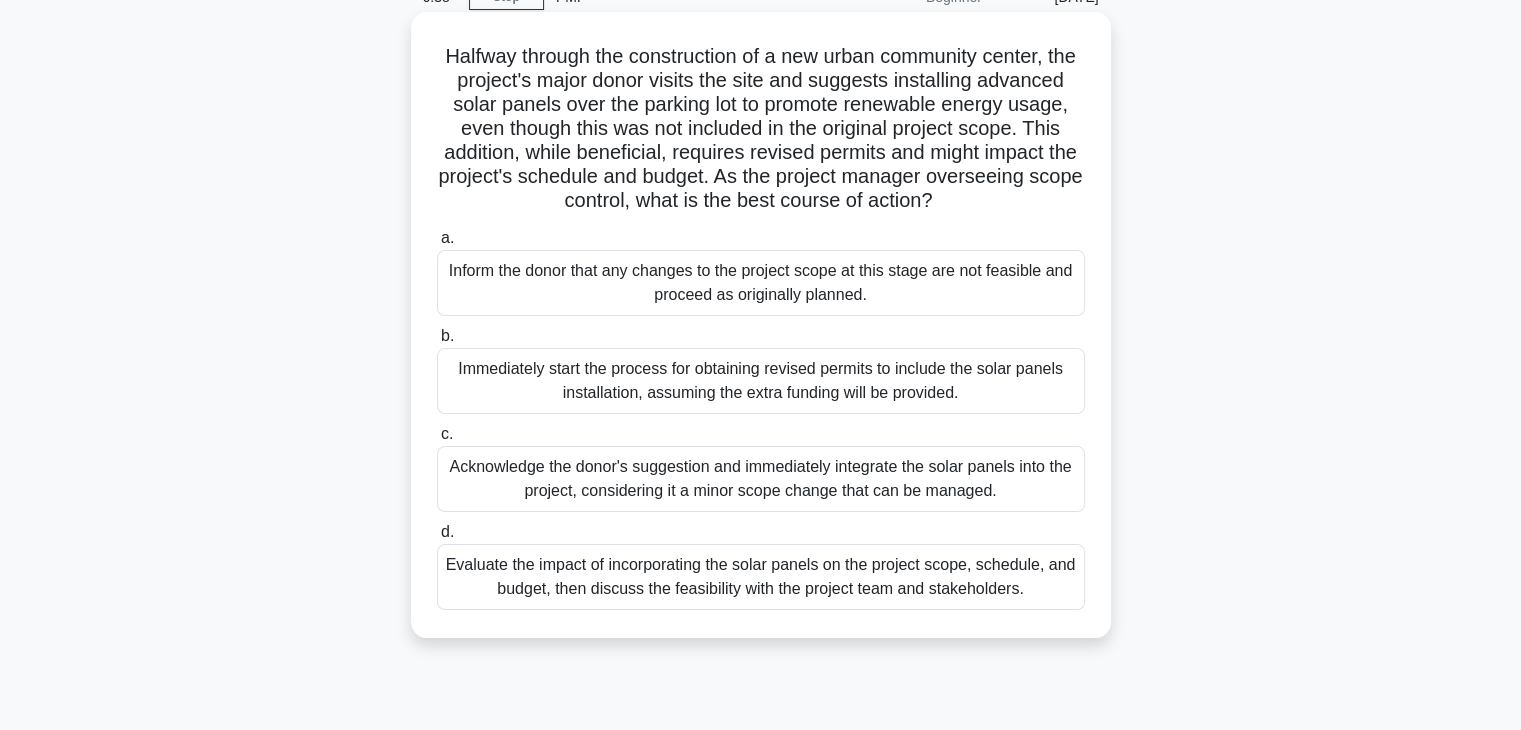 click on "Evaluate the impact of incorporating the solar panels on the project scope, schedule, and budget, then discuss the feasibility with the project team and stakeholders." at bounding box center [761, 577] 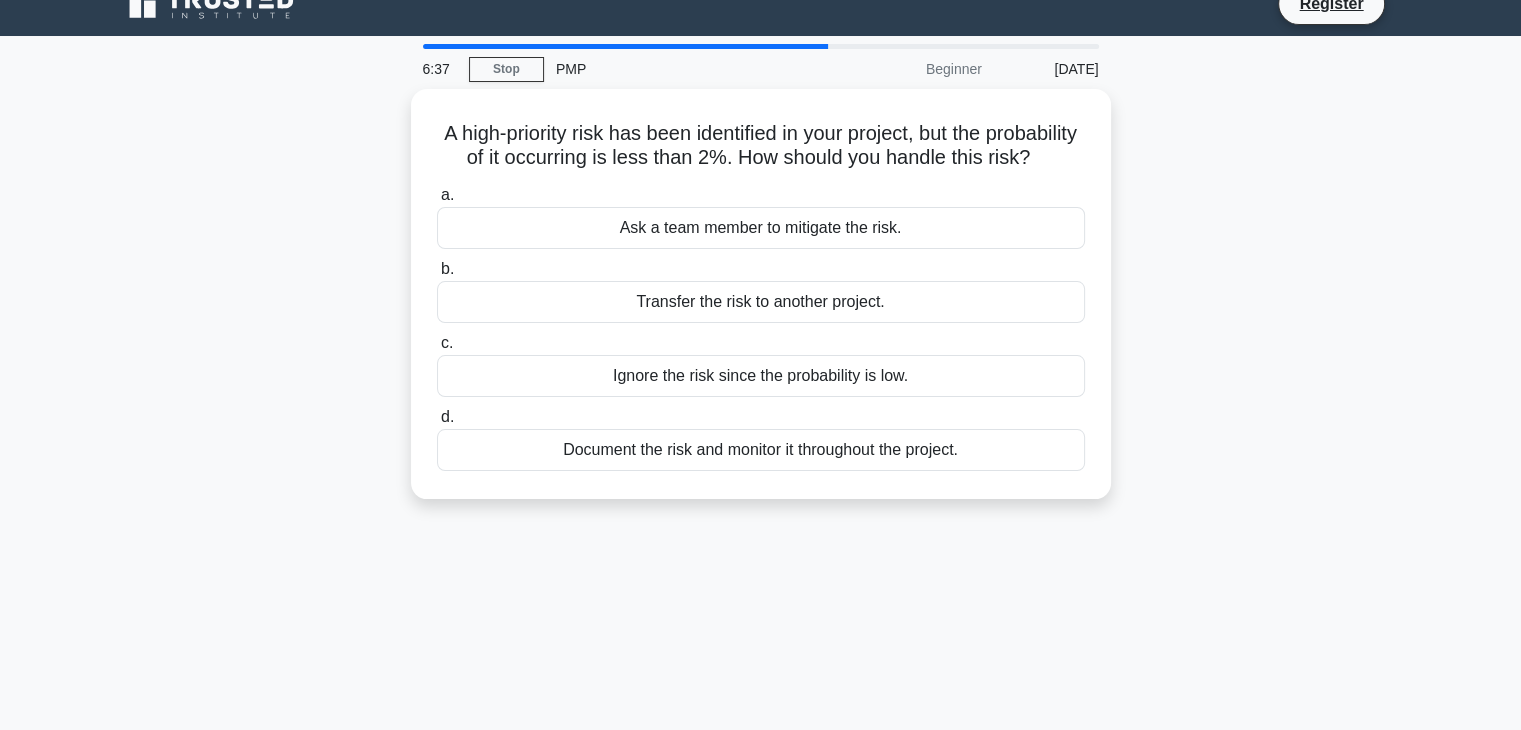 scroll, scrollTop: 0, scrollLeft: 0, axis: both 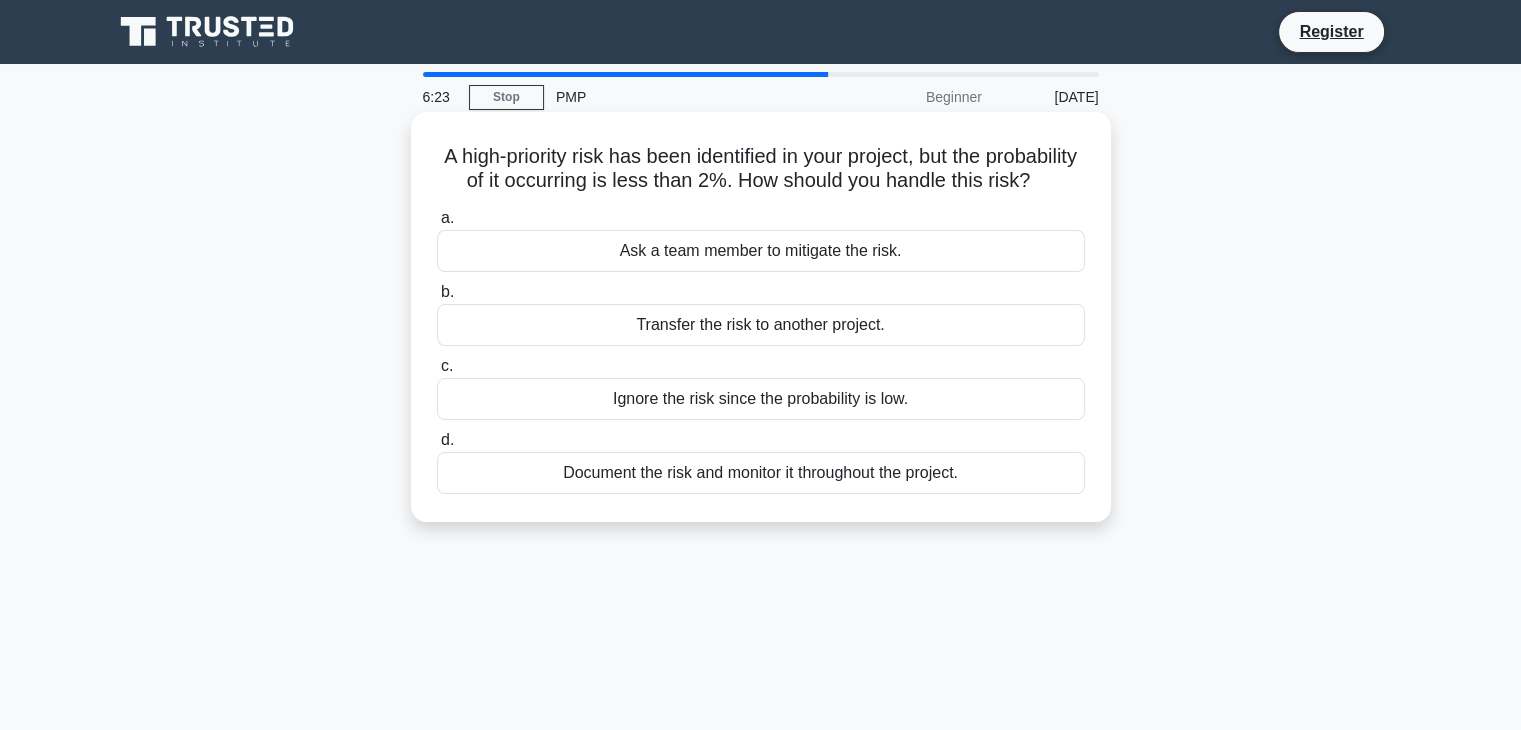 click on "Document the risk and monitor it throughout the project." at bounding box center [761, 473] 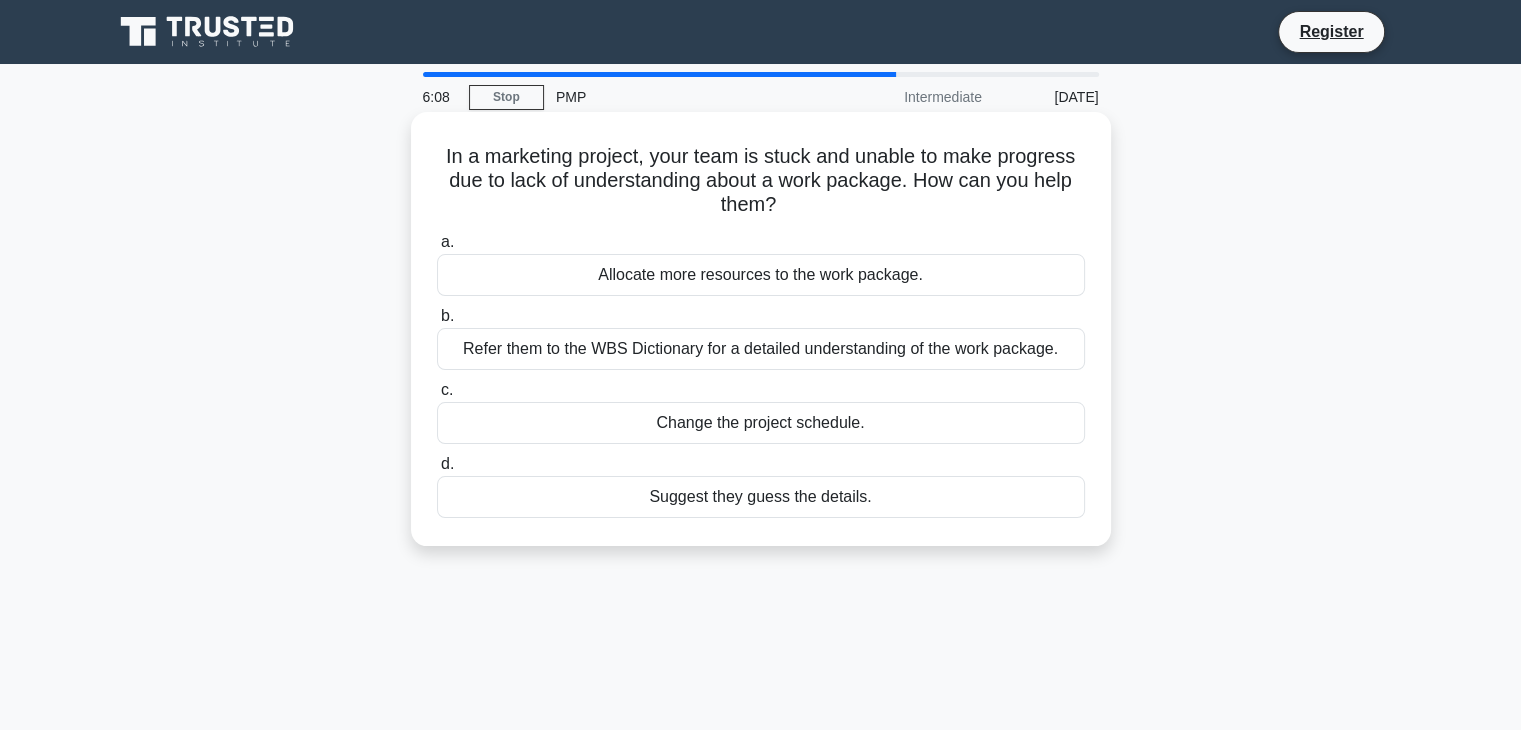 click on "Refer them to the WBS Dictionary for a detailed understanding of the work package." at bounding box center (761, 349) 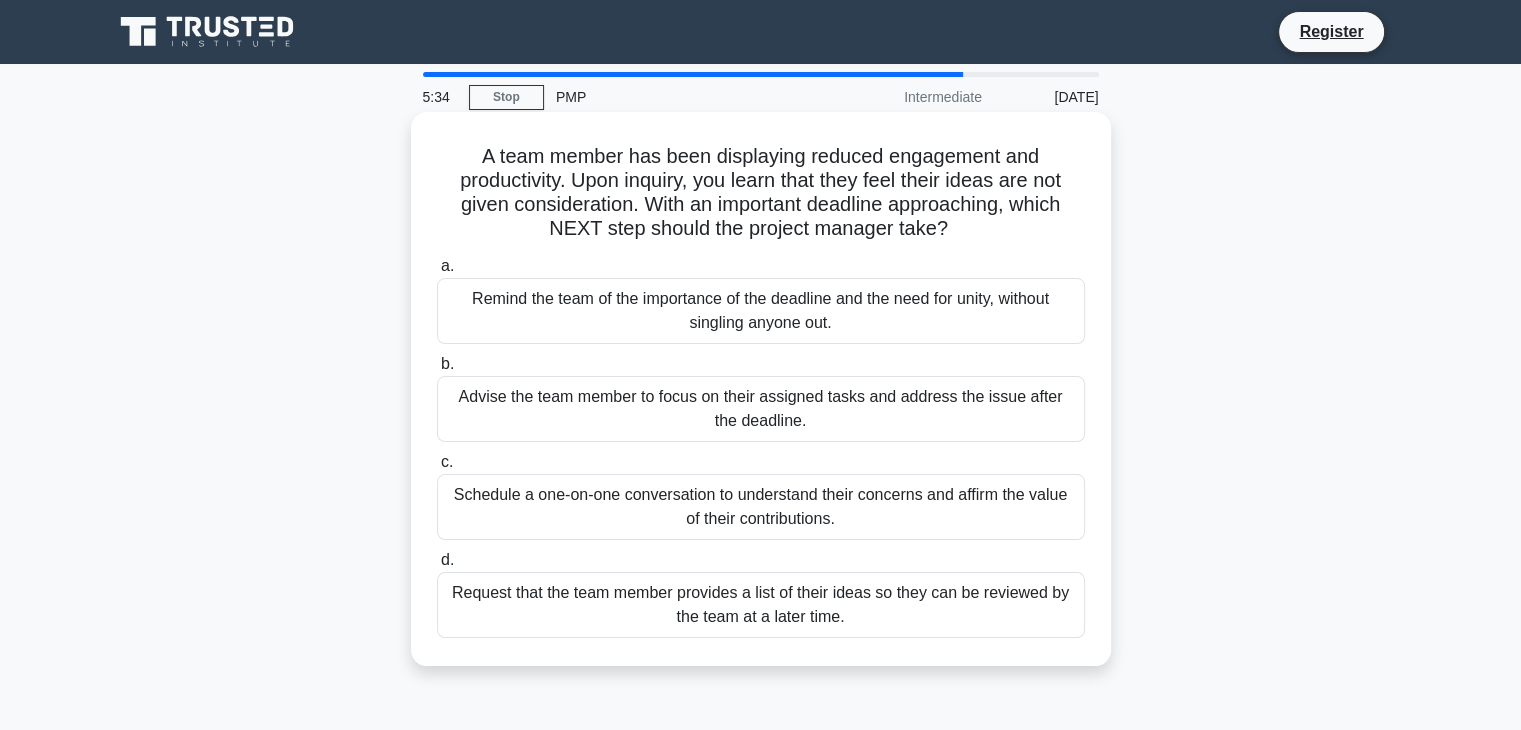 scroll, scrollTop: 100, scrollLeft: 0, axis: vertical 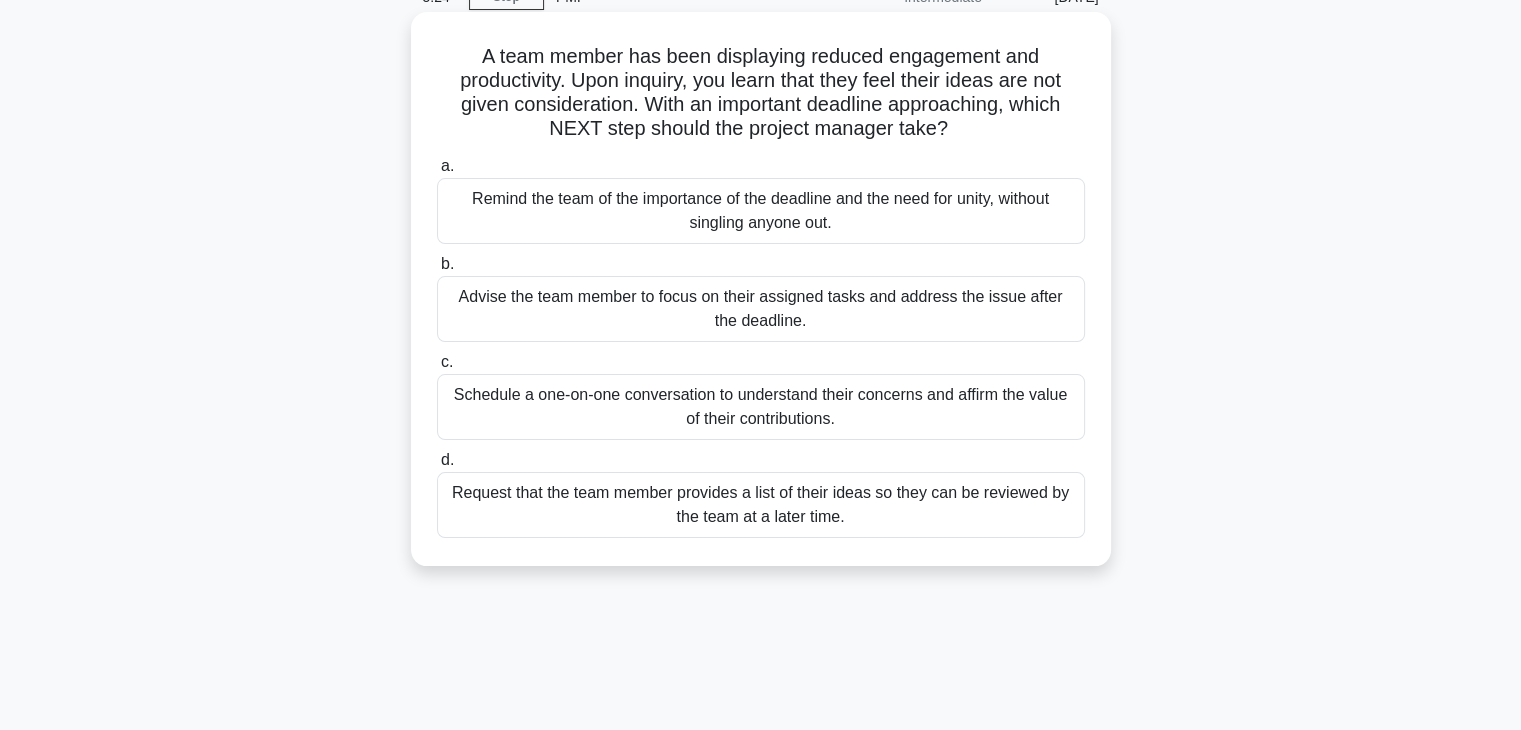 click on "Schedule a one-on-one conversation to understand their concerns and affirm the value of their contributions." at bounding box center [761, 407] 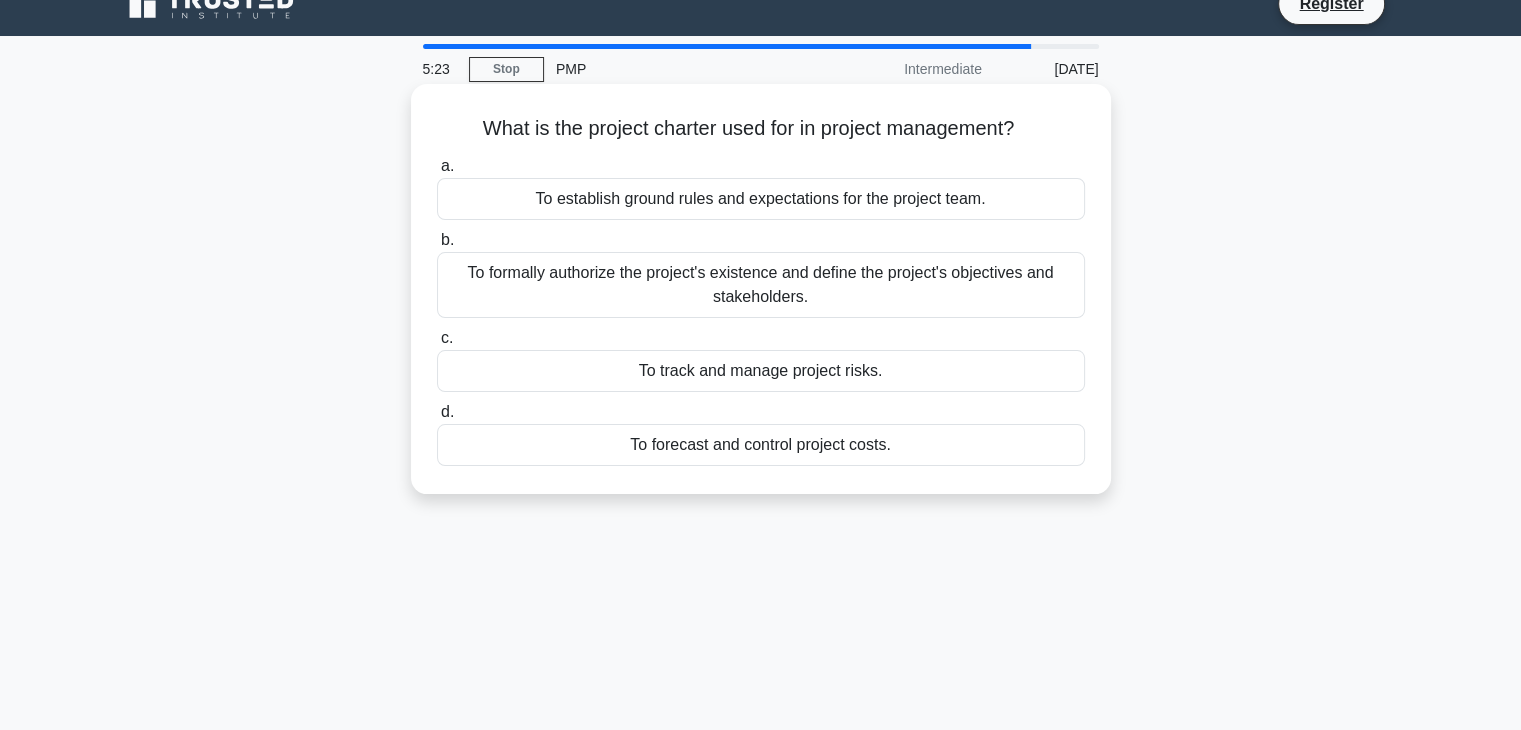 scroll, scrollTop: 0, scrollLeft: 0, axis: both 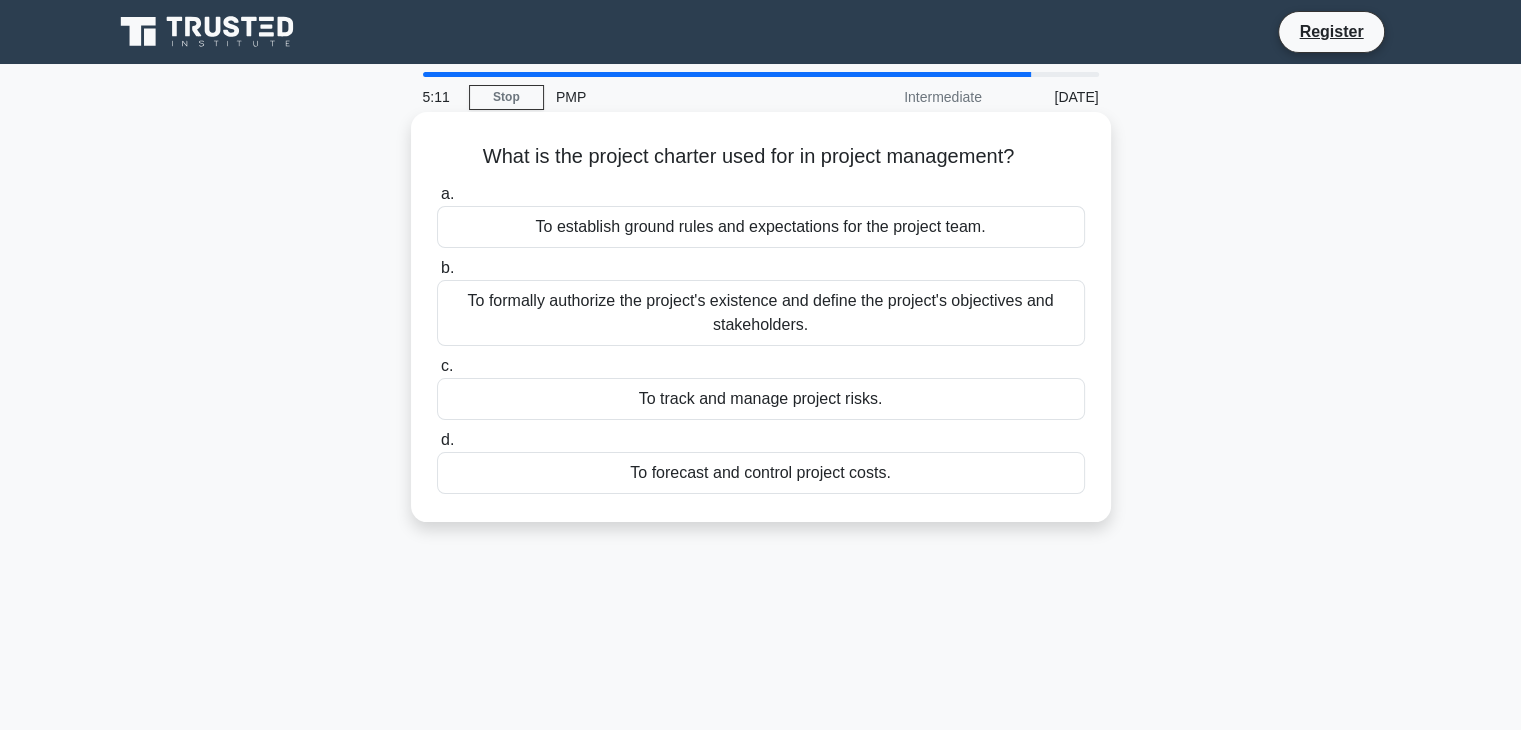 click on "To forecast and control project costs." at bounding box center (761, 473) 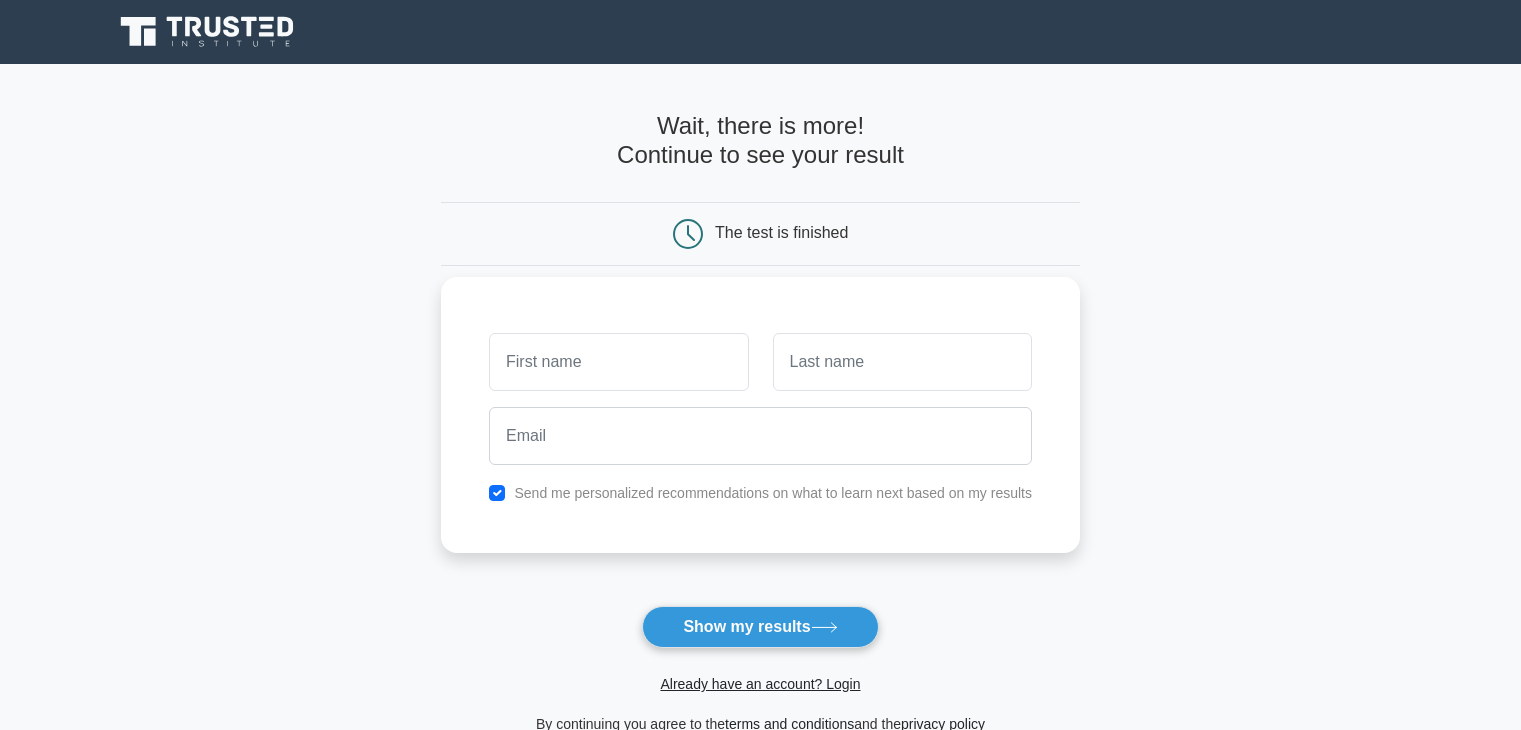 scroll, scrollTop: 0, scrollLeft: 0, axis: both 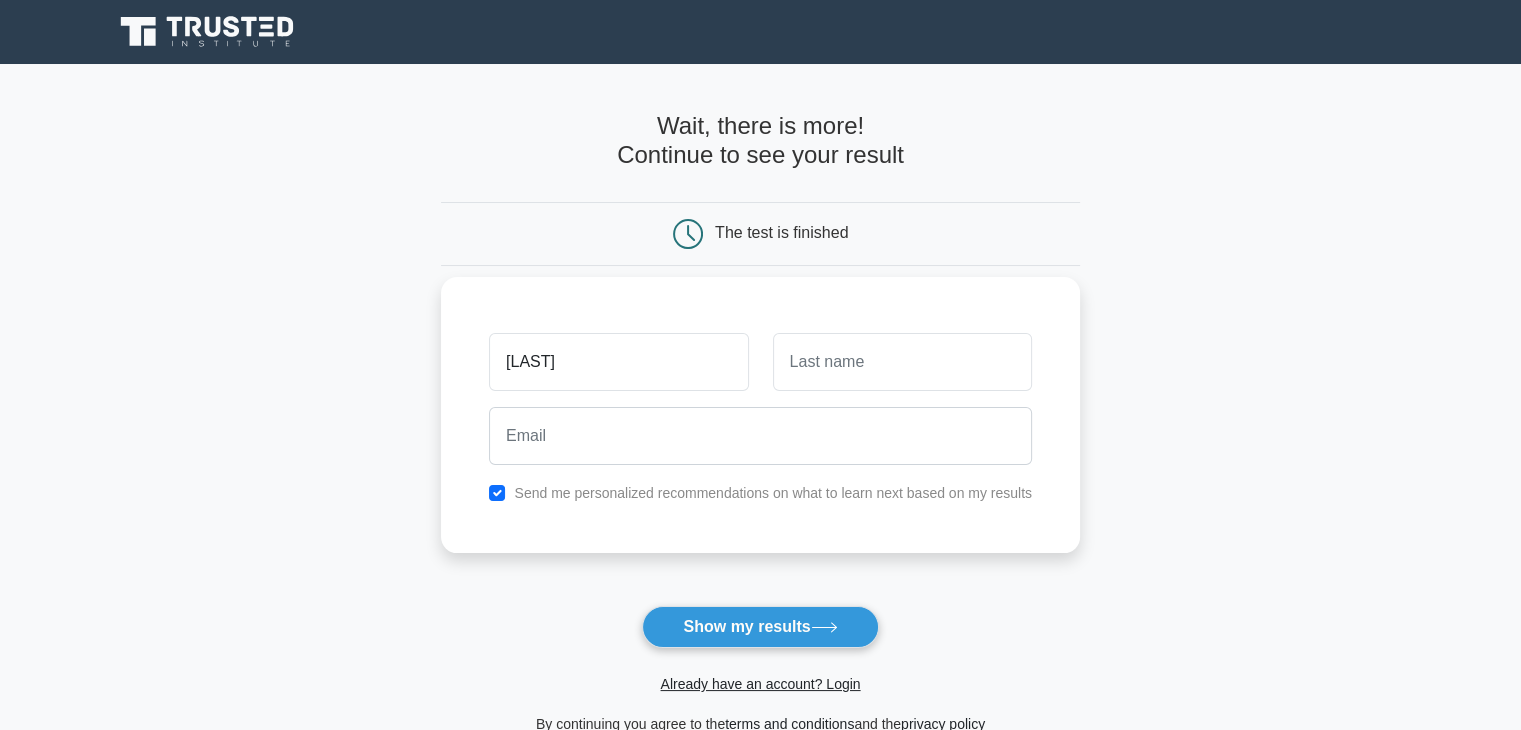 type on "[LAST]" 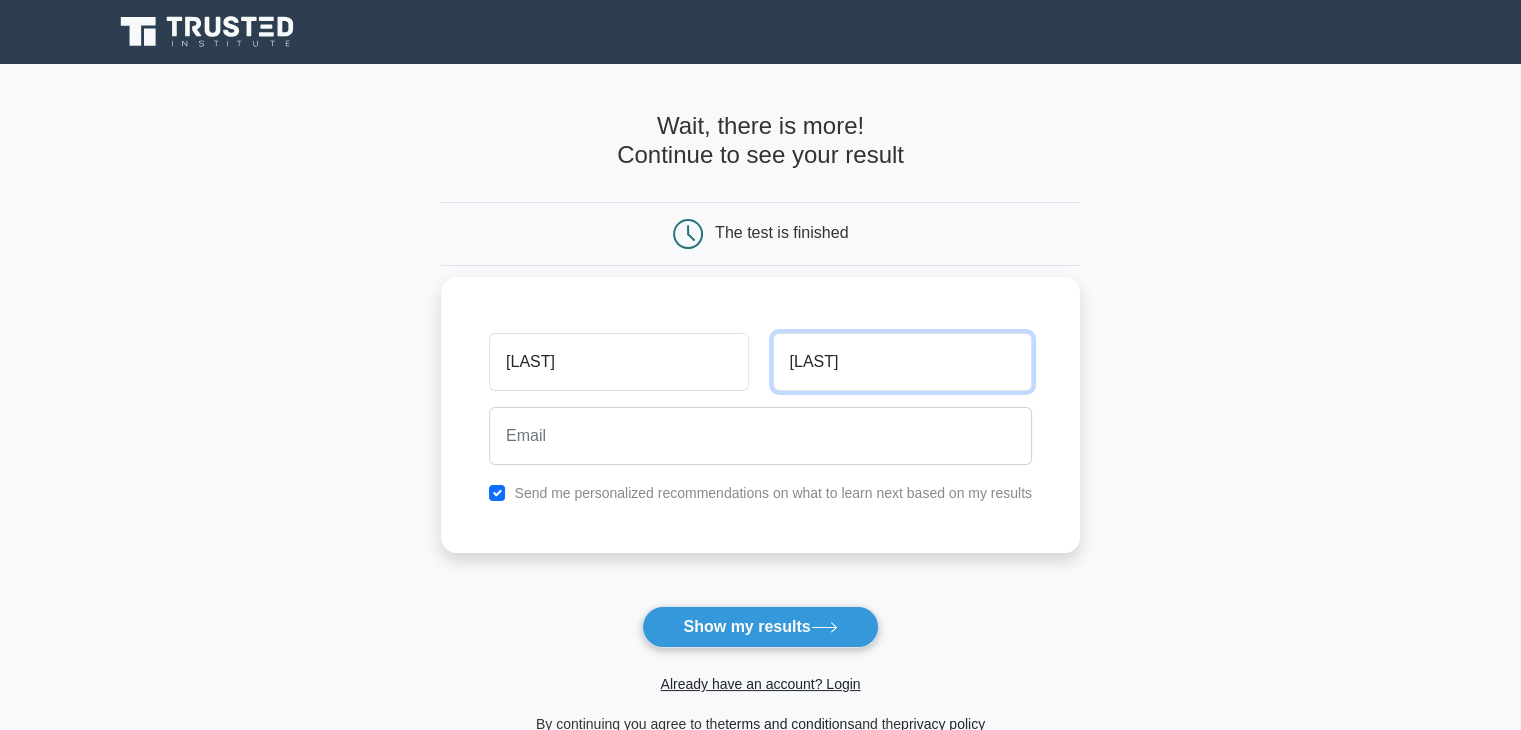 type on "[LAST]" 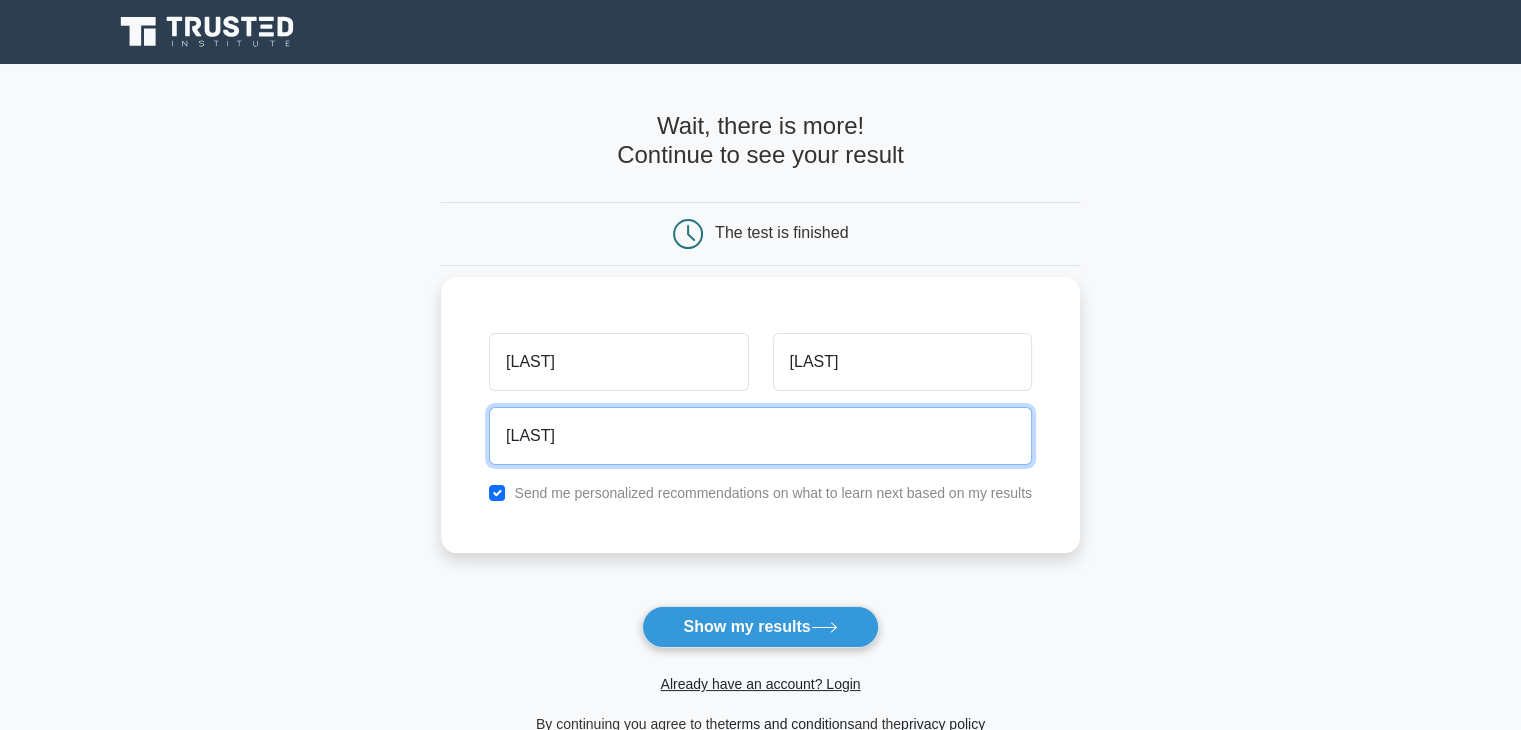 type on "syedsufian.ss@gmail.com" 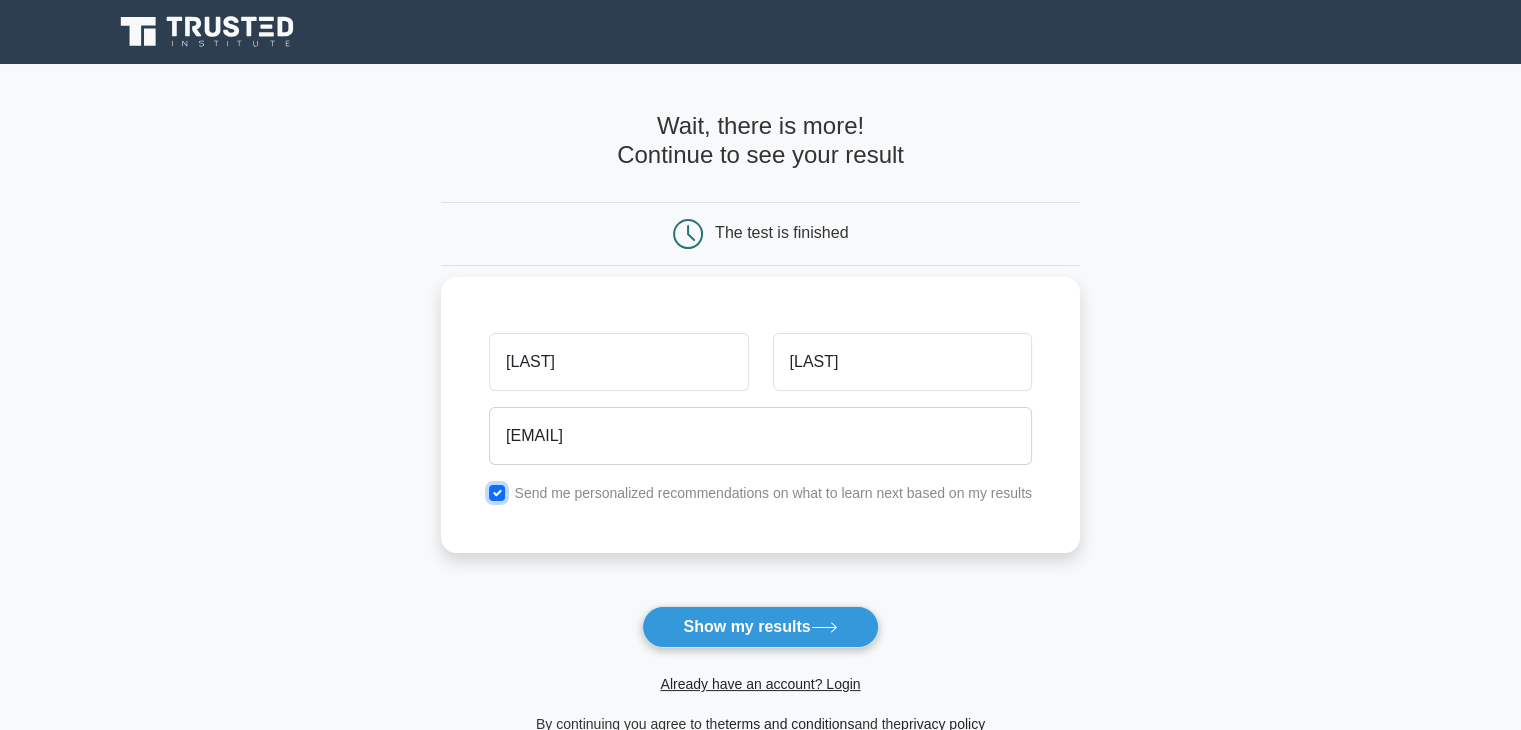 click at bounding box center (497, 493) 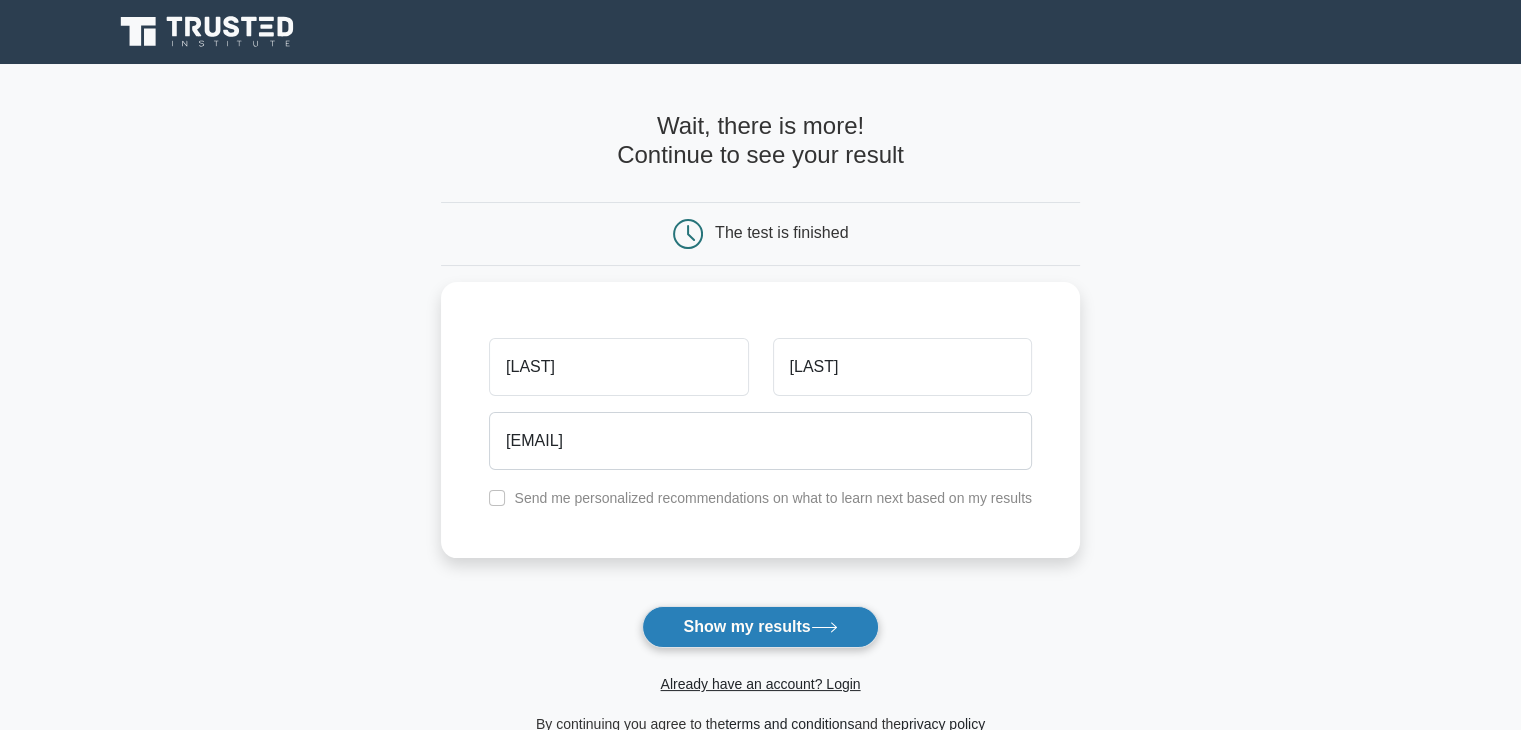 click on "Show my results" at bounding box center (760, 627) 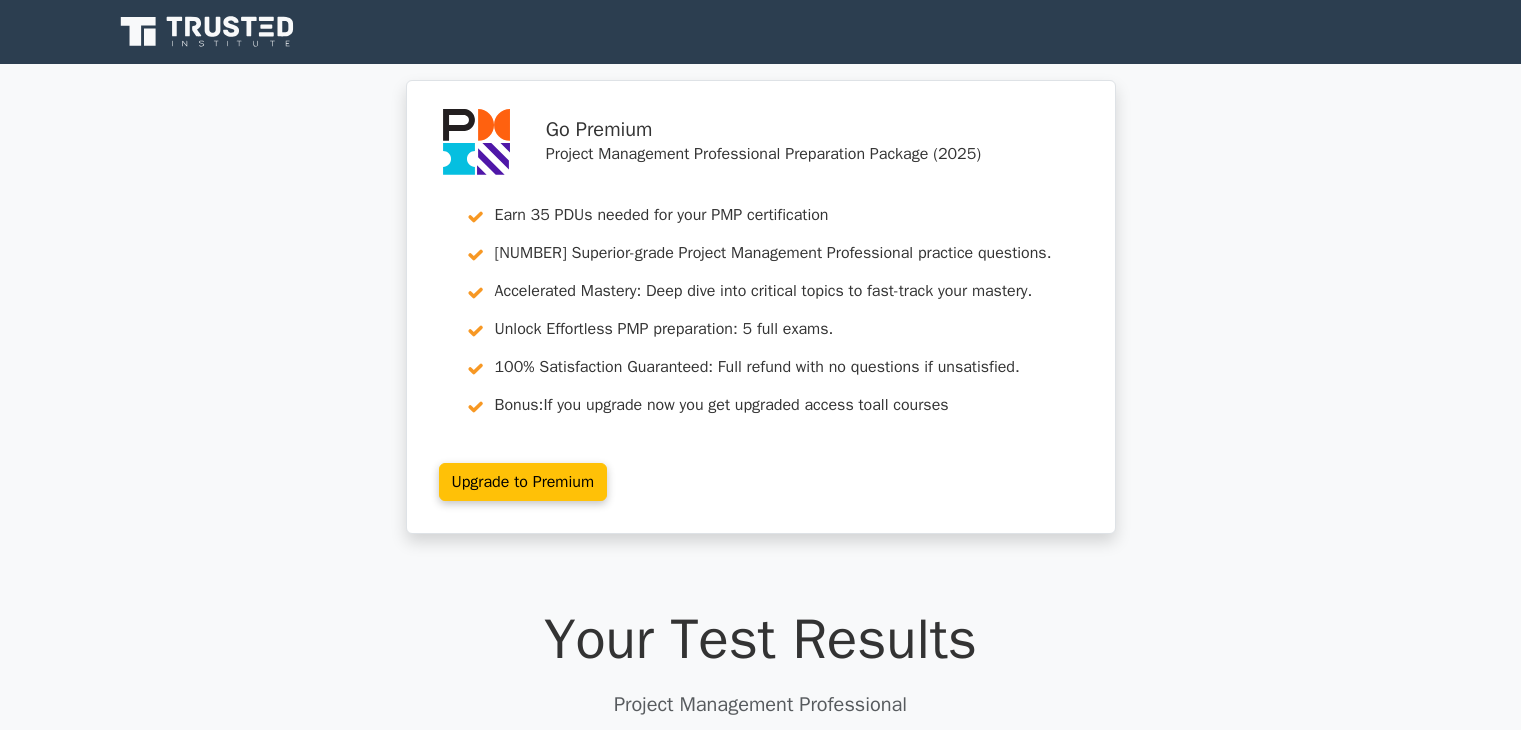 scroll, scrollTop: 0, scrollLeft: 0, axis: both 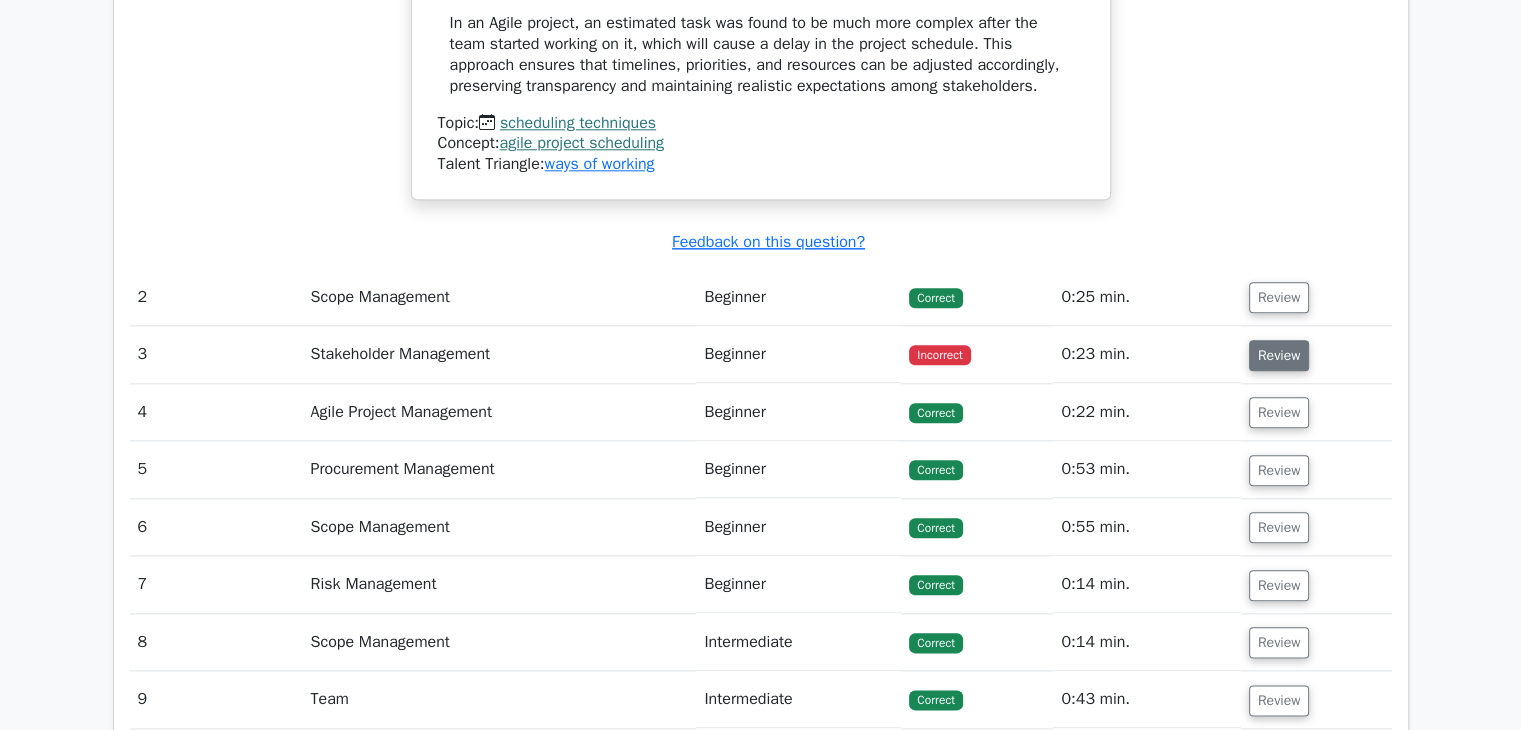 click on "Review" at bounding box center (1279, 355) 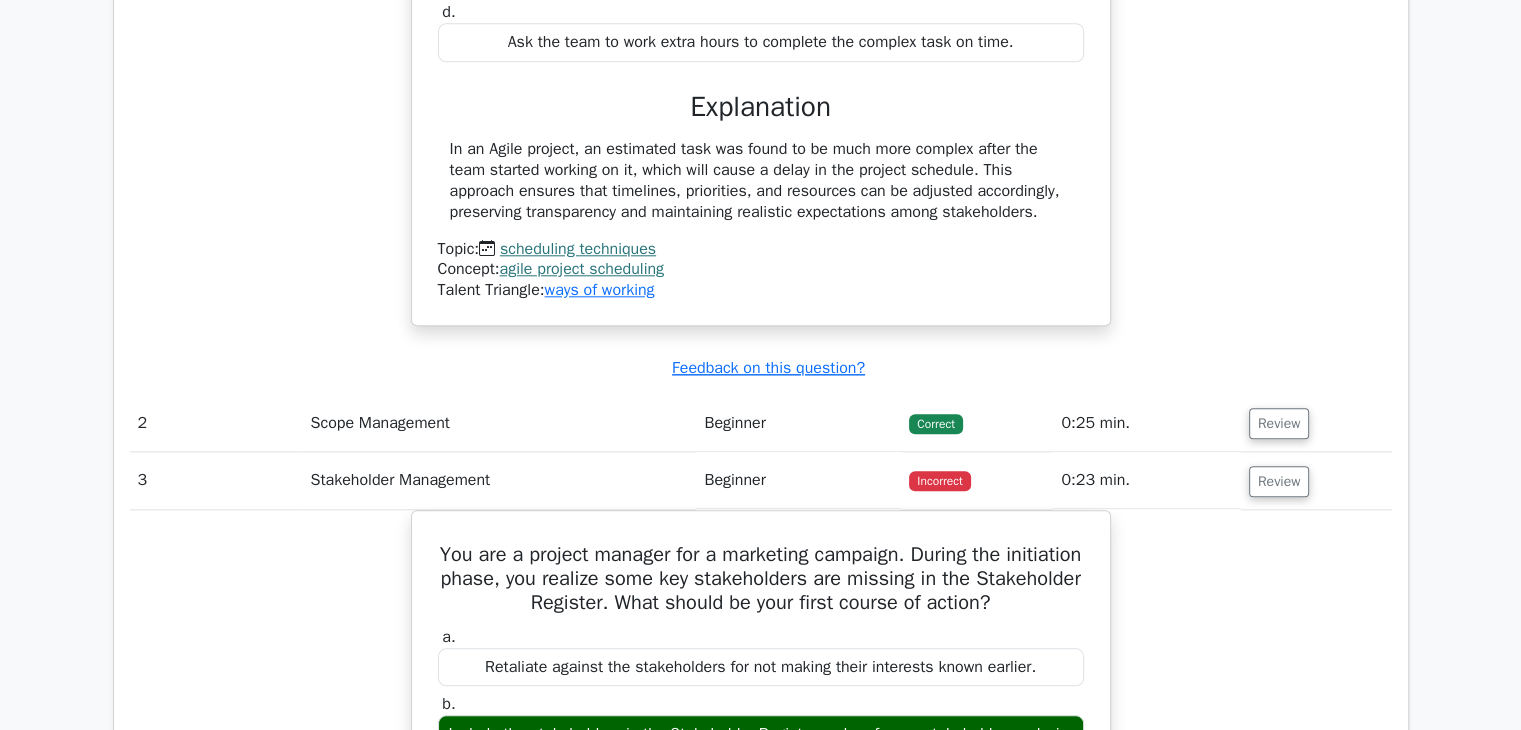 scroll, scrollTop: 2200, scrollLeft: 0, axis: vertical 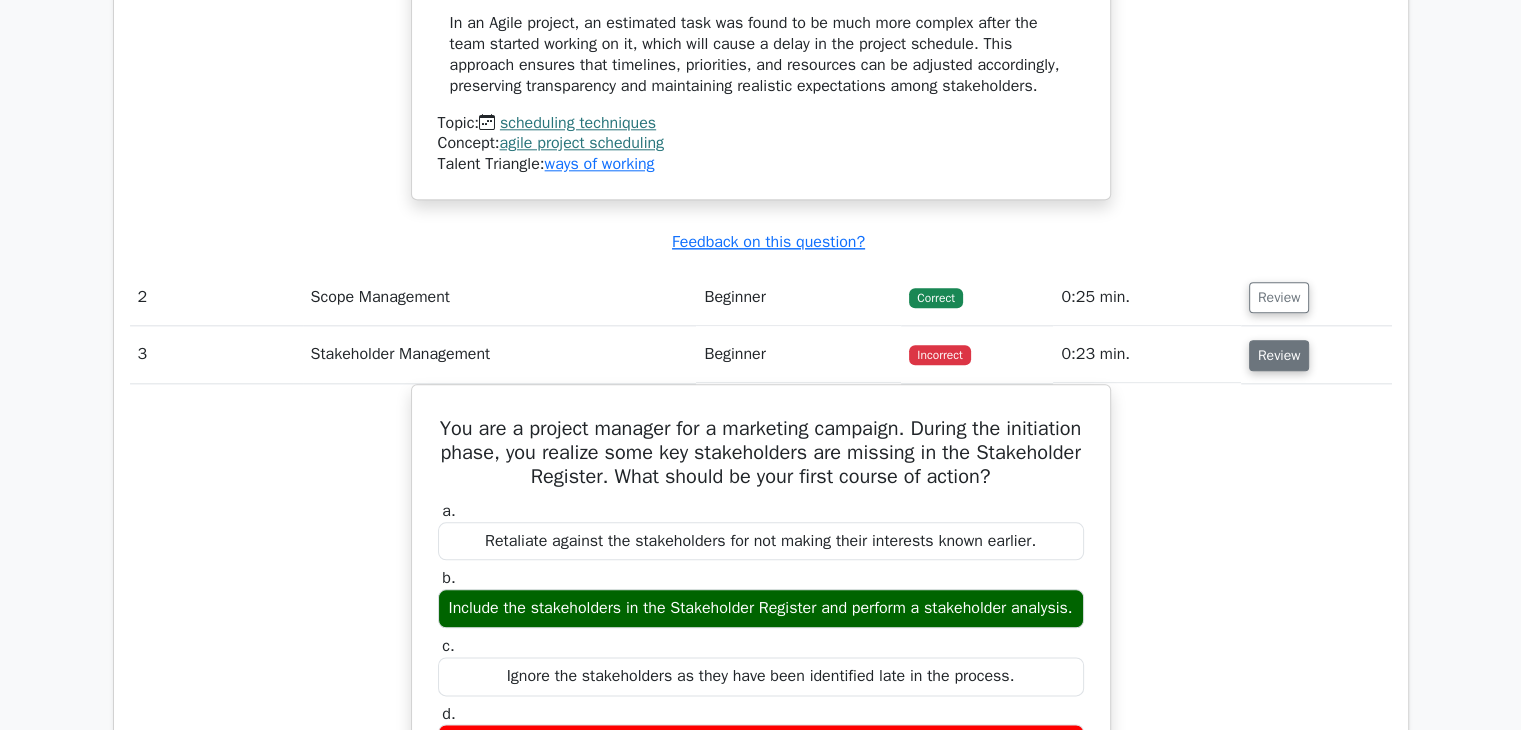 click on "Review" at bounding box center [1279, 355] 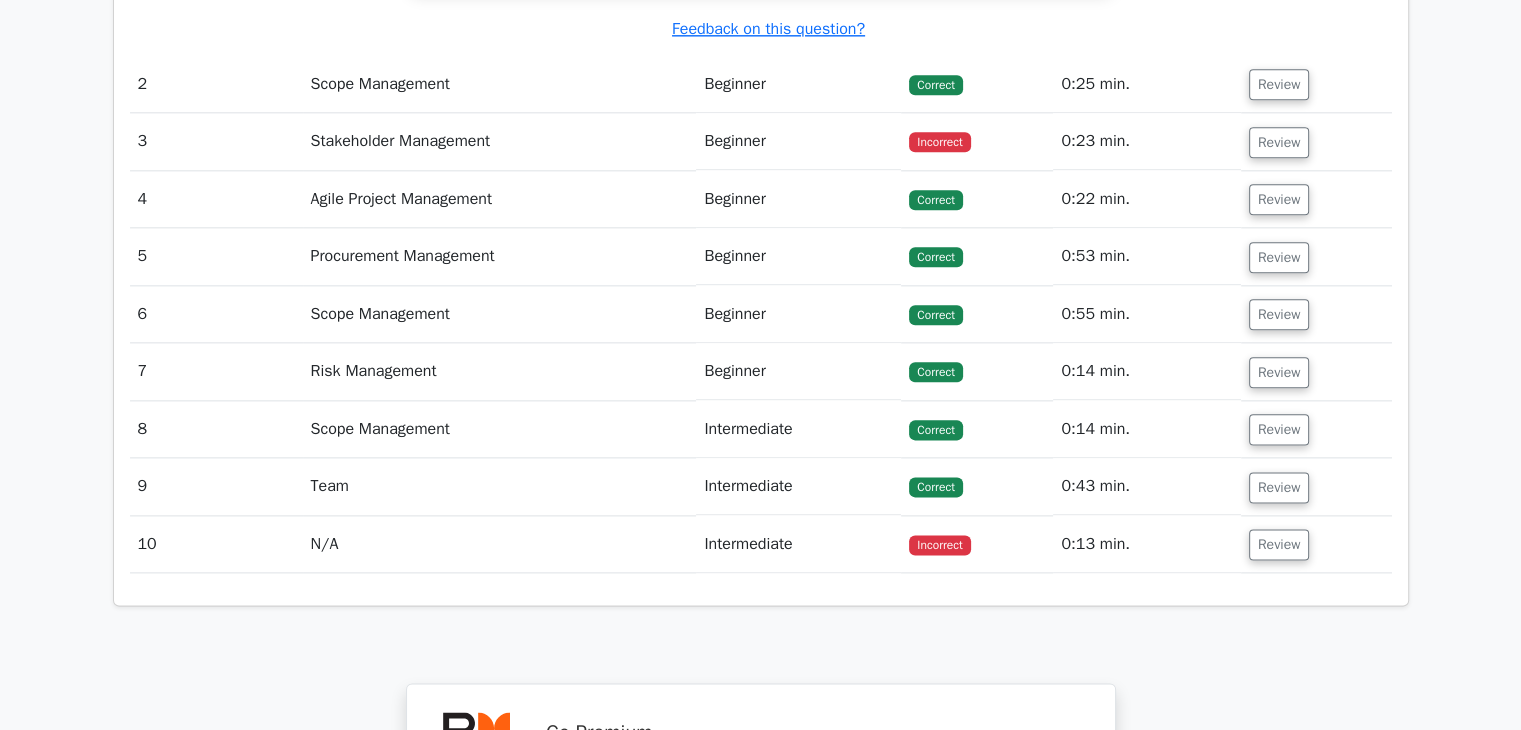 scroll, scrollTop: 2500, scrollLeft: 0, axis: vertical 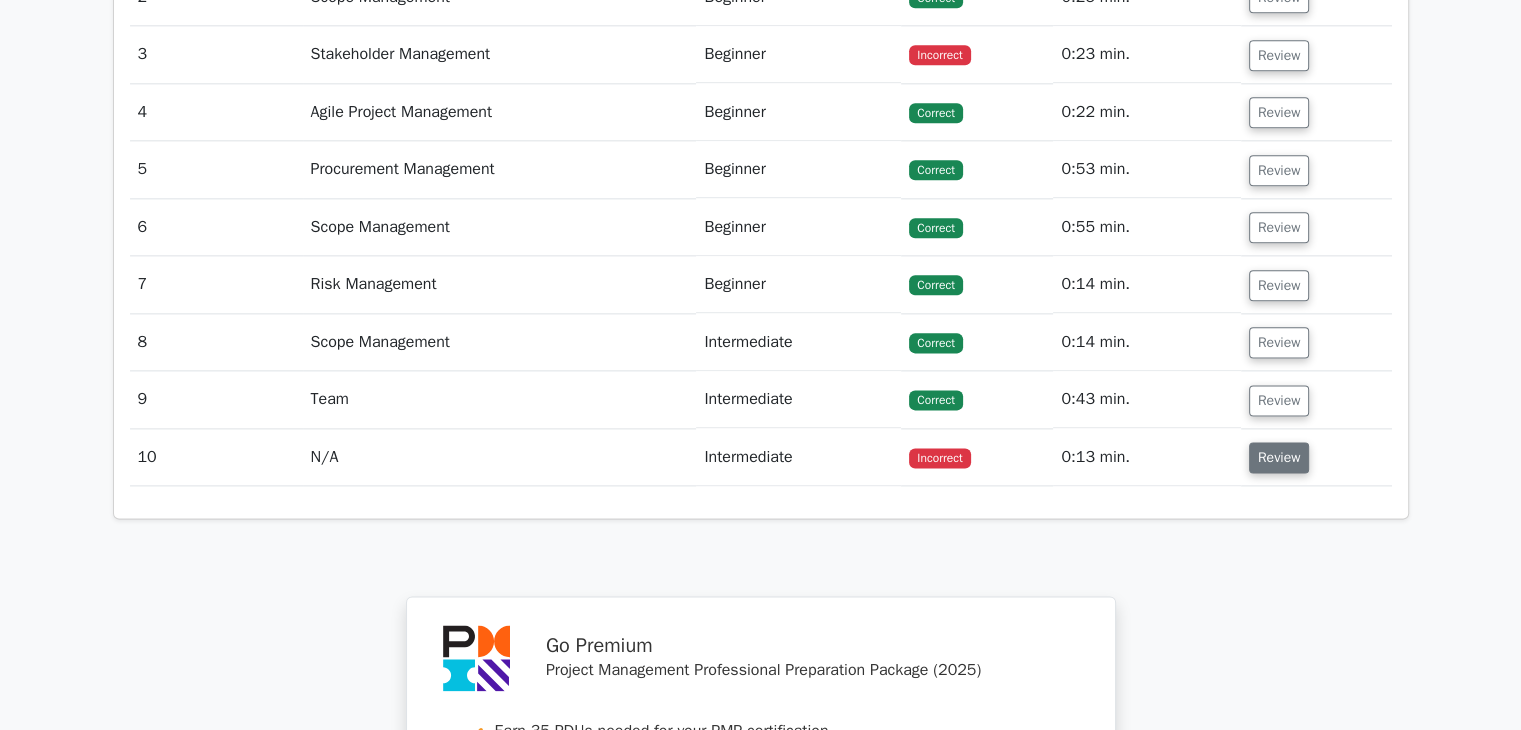 click on "Review" at bounding box center [1279, 457] 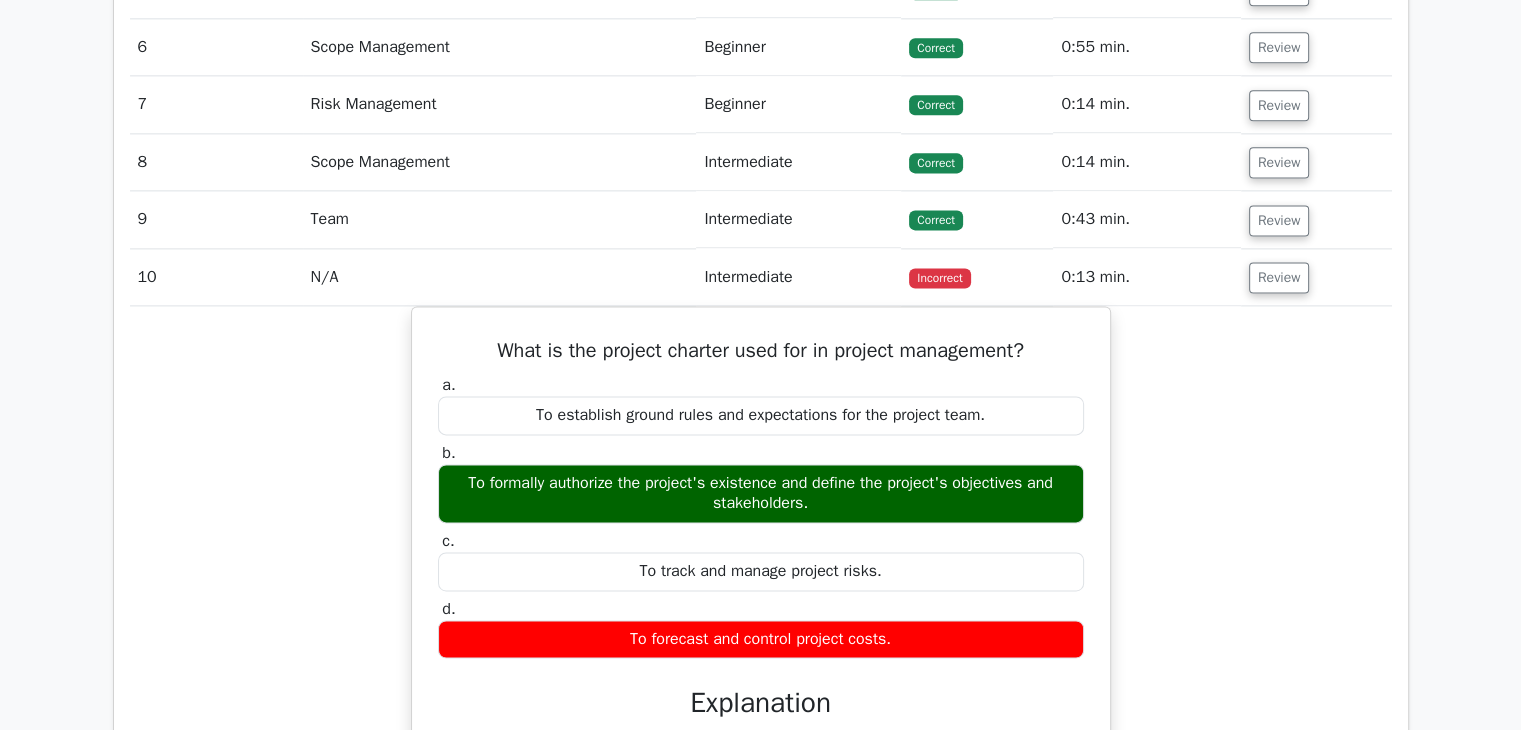 scroll, scrollTop: 2700, scrollLeft: 0, axis: vertical 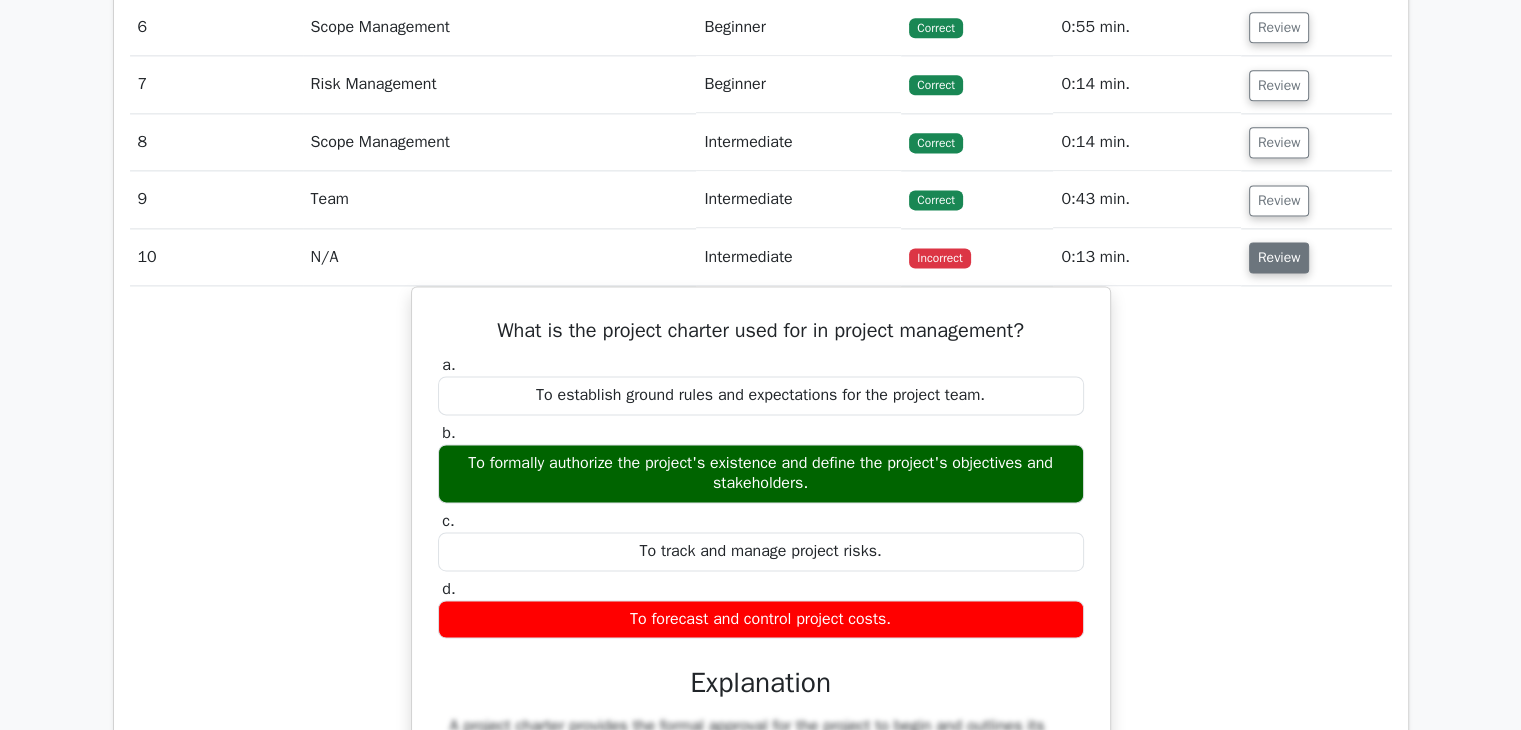 click on "Review" at bounding box center [1279, 257] 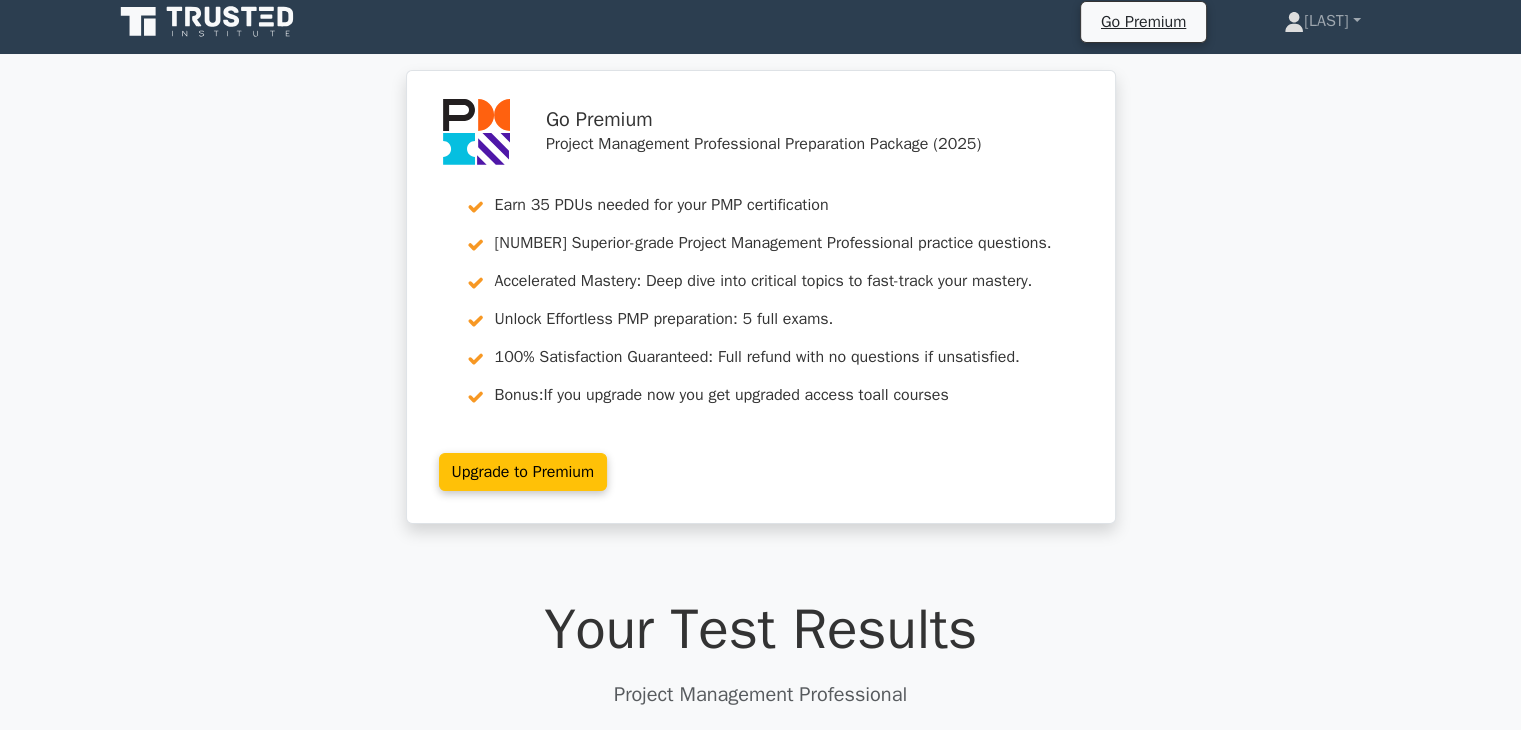 scroll, scrollTop: 0, scrollLeft: 0, axis: both 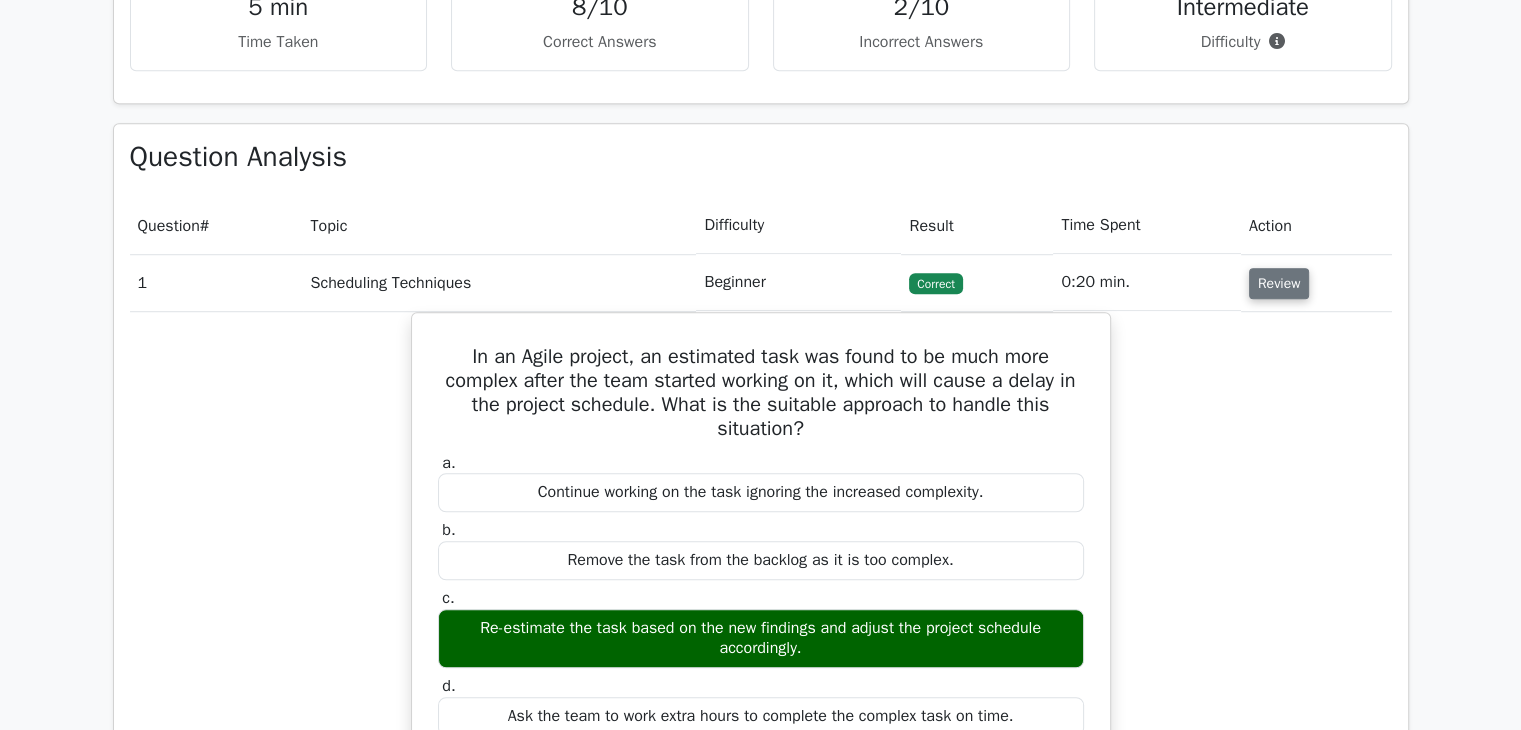 click on "Review" at bounding box center (1279, 283) 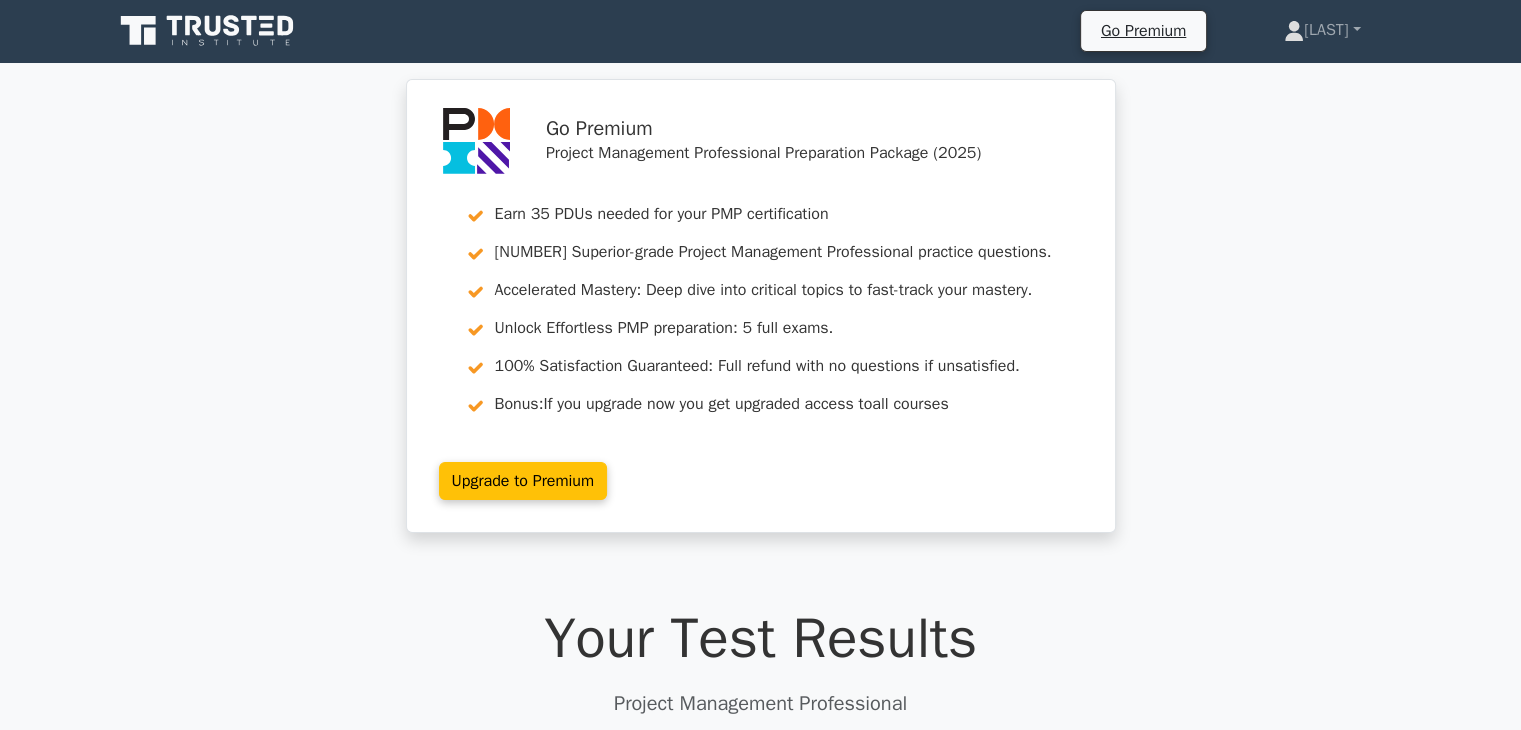 scroll, scrollTop: 0, scrollLeft: 0, axis: both 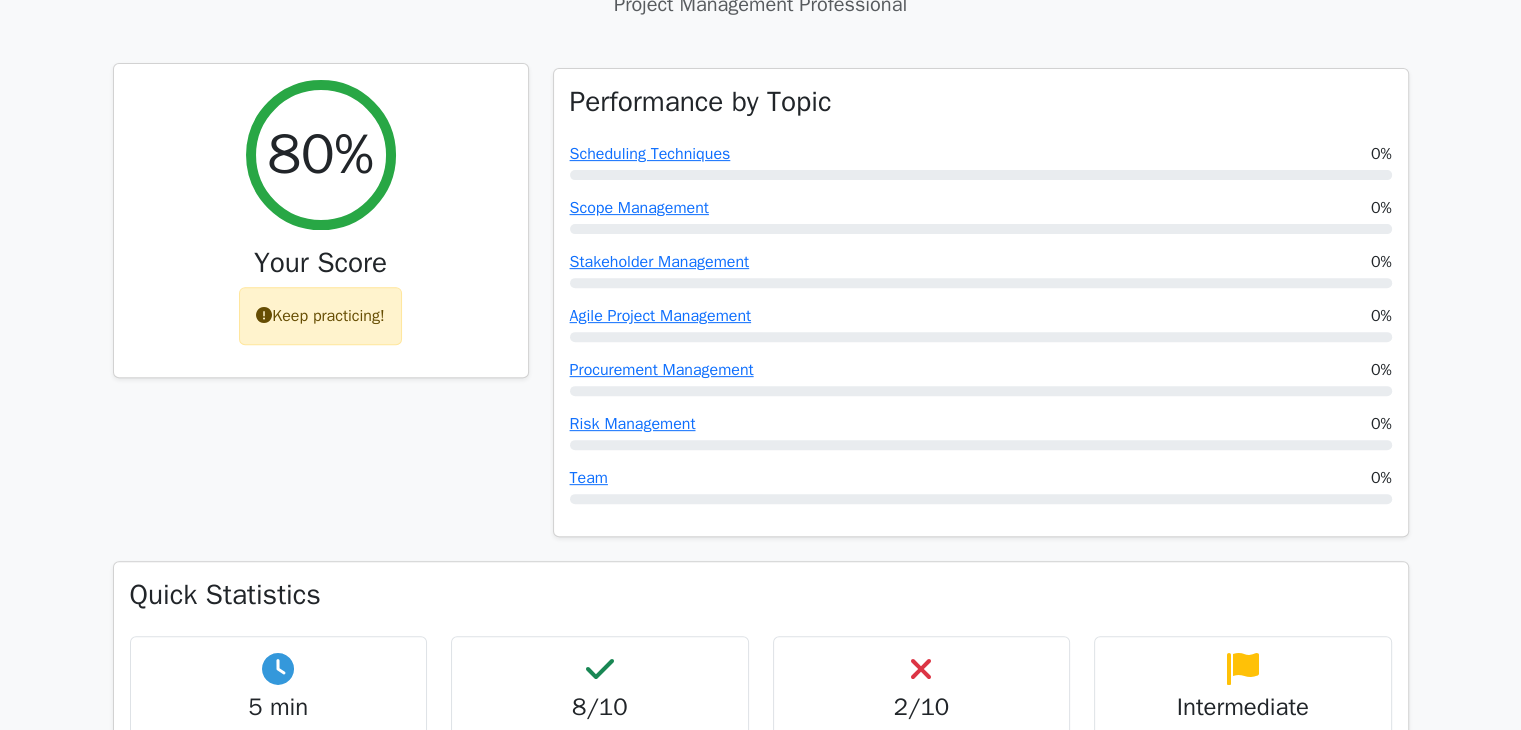 click on "Keep practicing!" at bounding box center (320, 316) 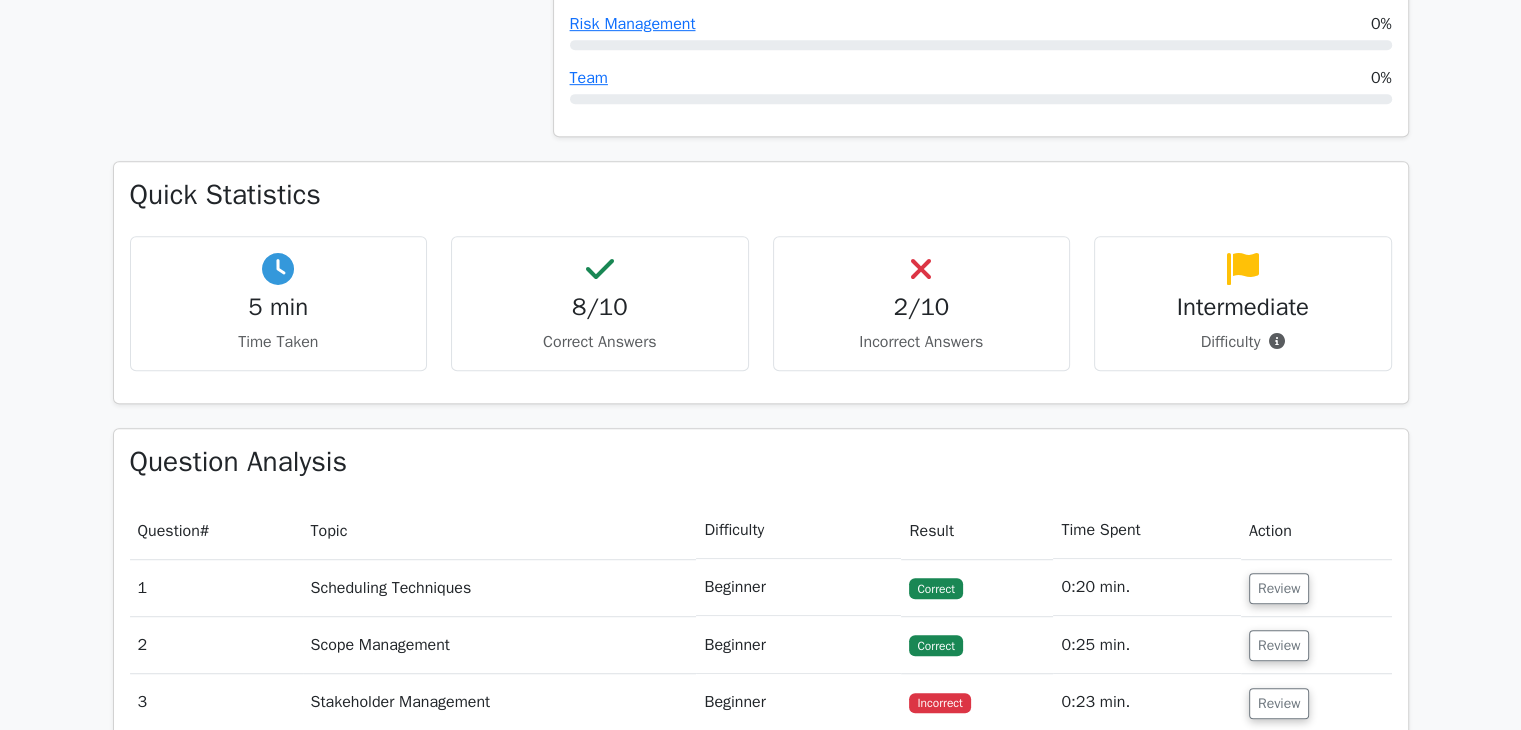 scroll, scrollTop: 600, scrollLeft: 0, axis: vertical 